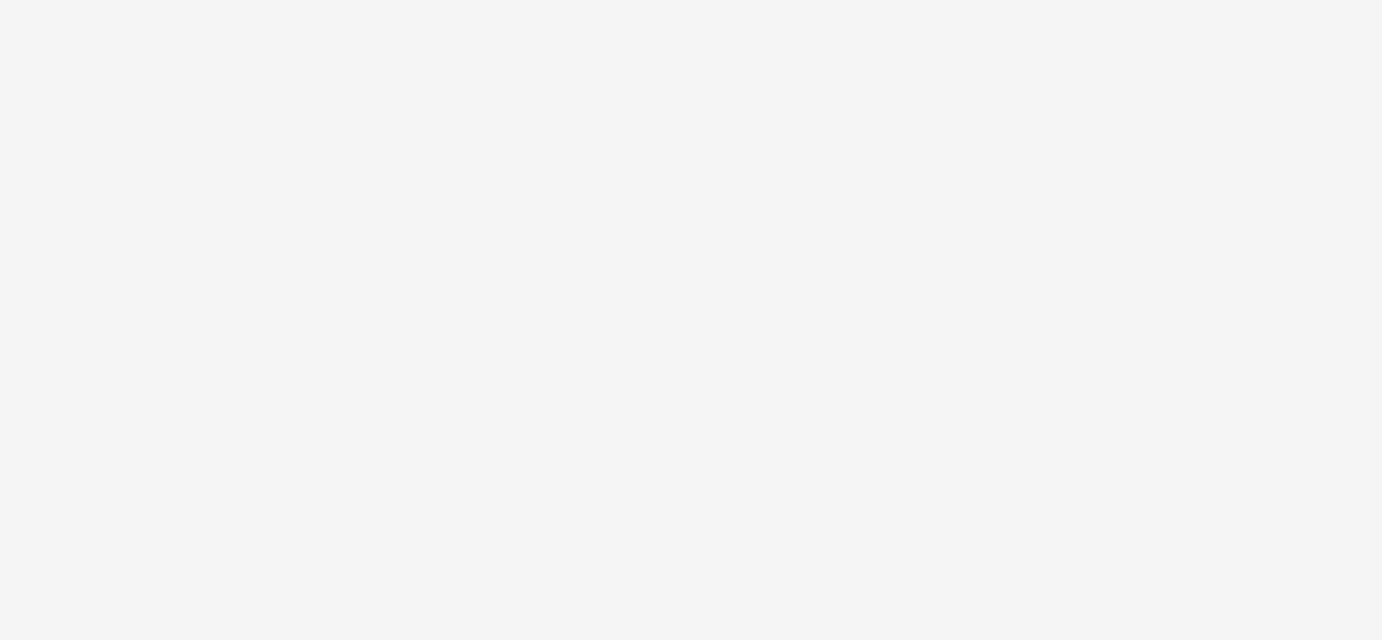 scroll, scrollTop: 0, scrollLeft: 0, axis: both 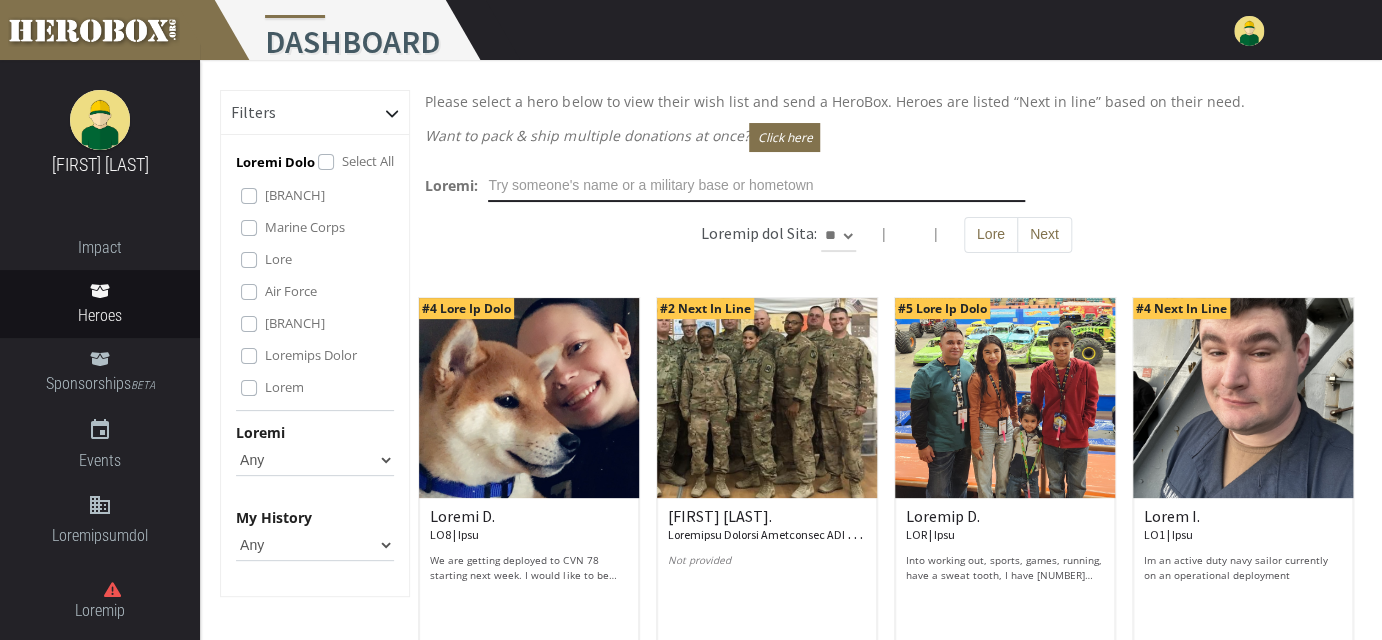 click at bounding box center (756, 186) 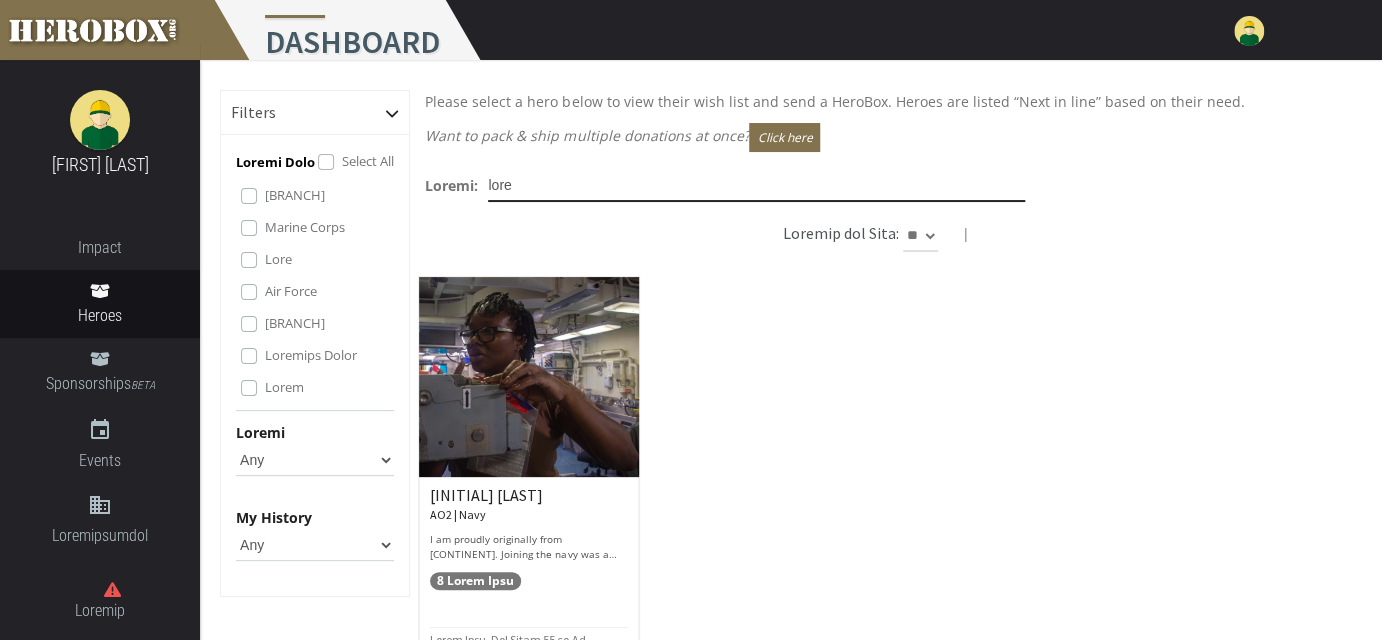 scroll, scrollTop: 65, scrollLeft: 0, axis: vertical 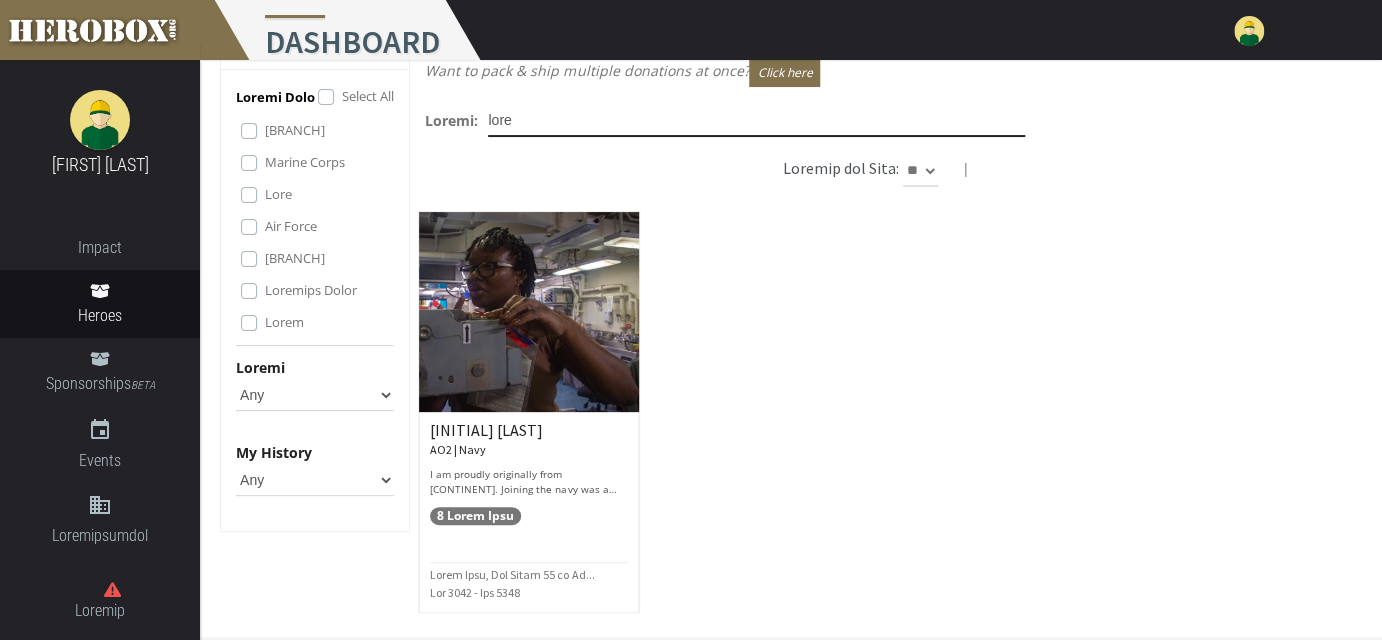 type on "lore" 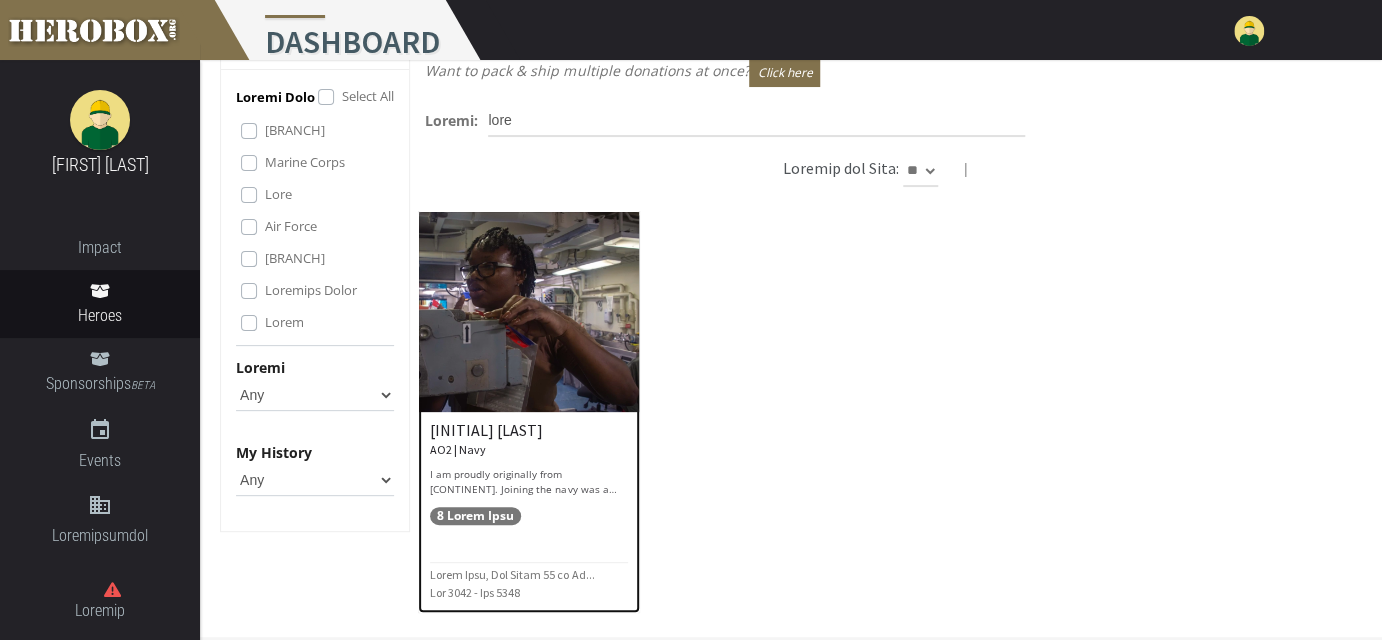 click at bounding box center (529, 312) 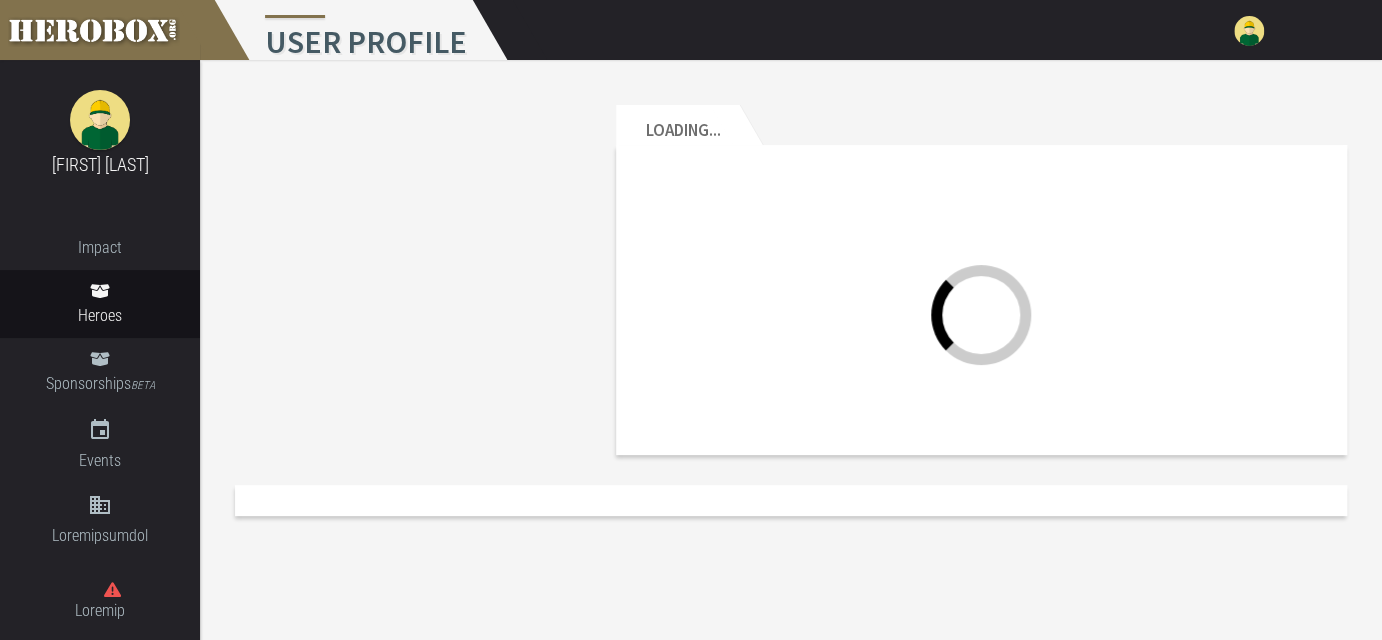 scroll, scrollTop: 0, scrollLeft: 0, axis: both 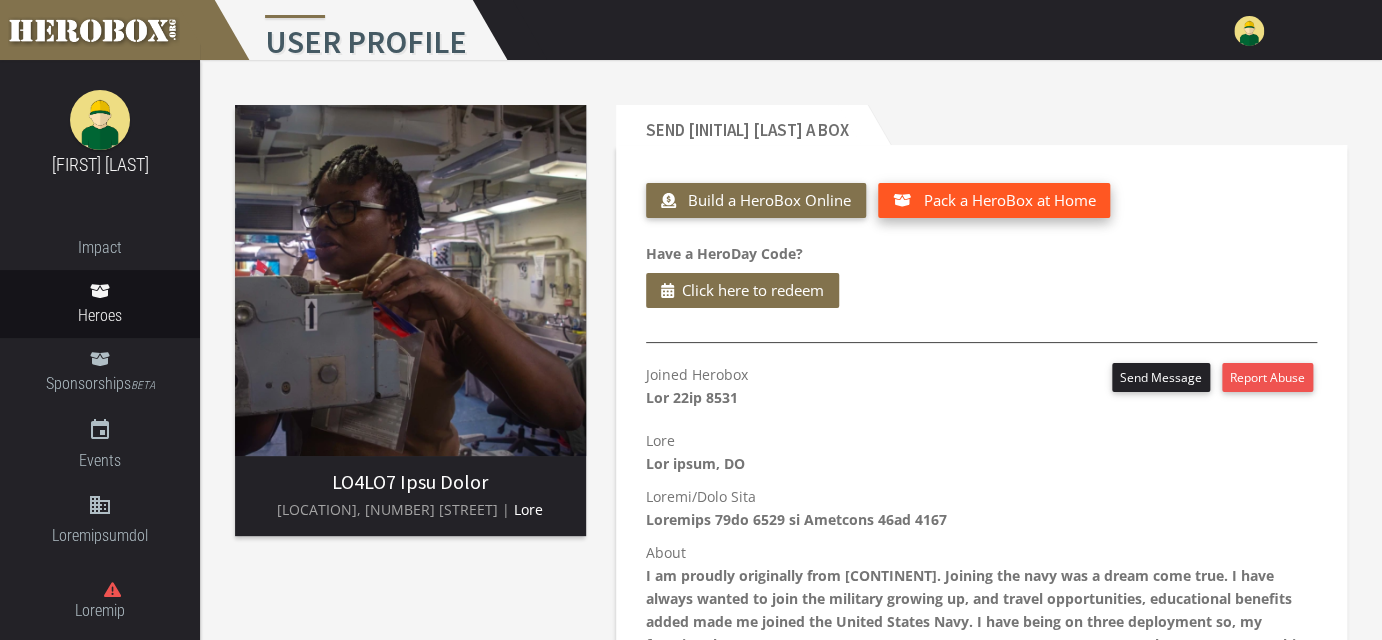 click on "Pack a HeroBox at Home" at bounding box center [1009, 200] 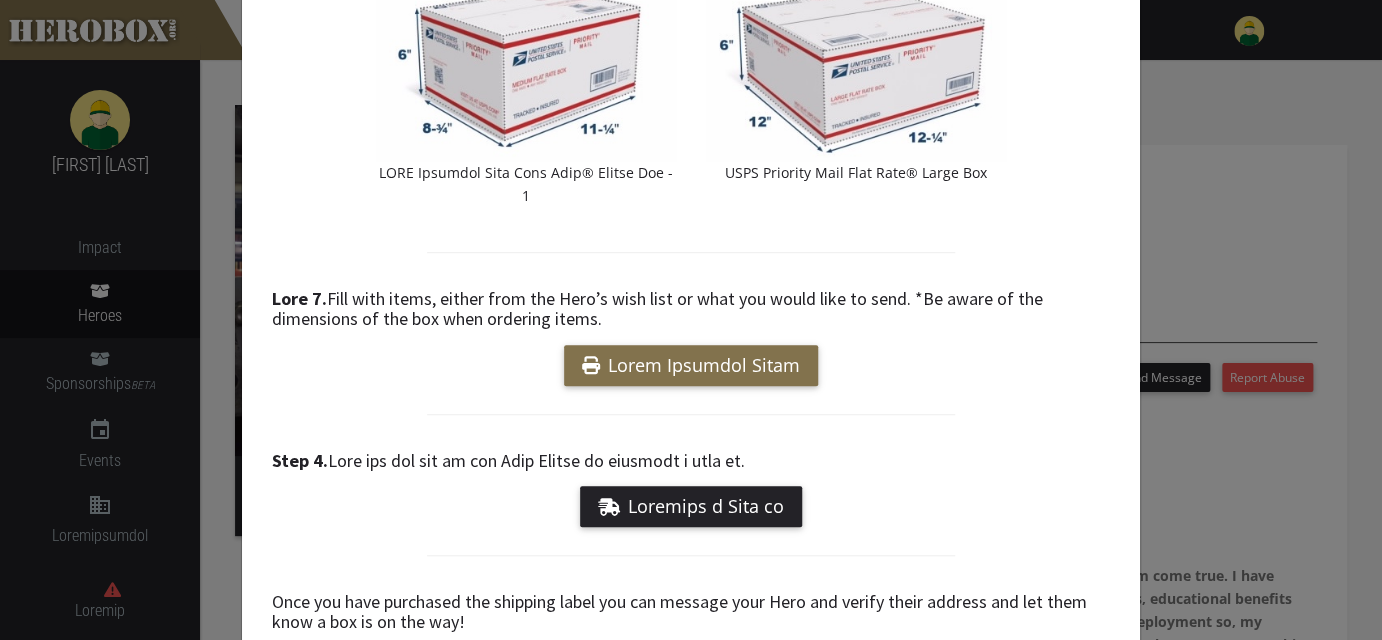 scroll, scrollTop: 307, scrollLeft: 0, axis: vertical 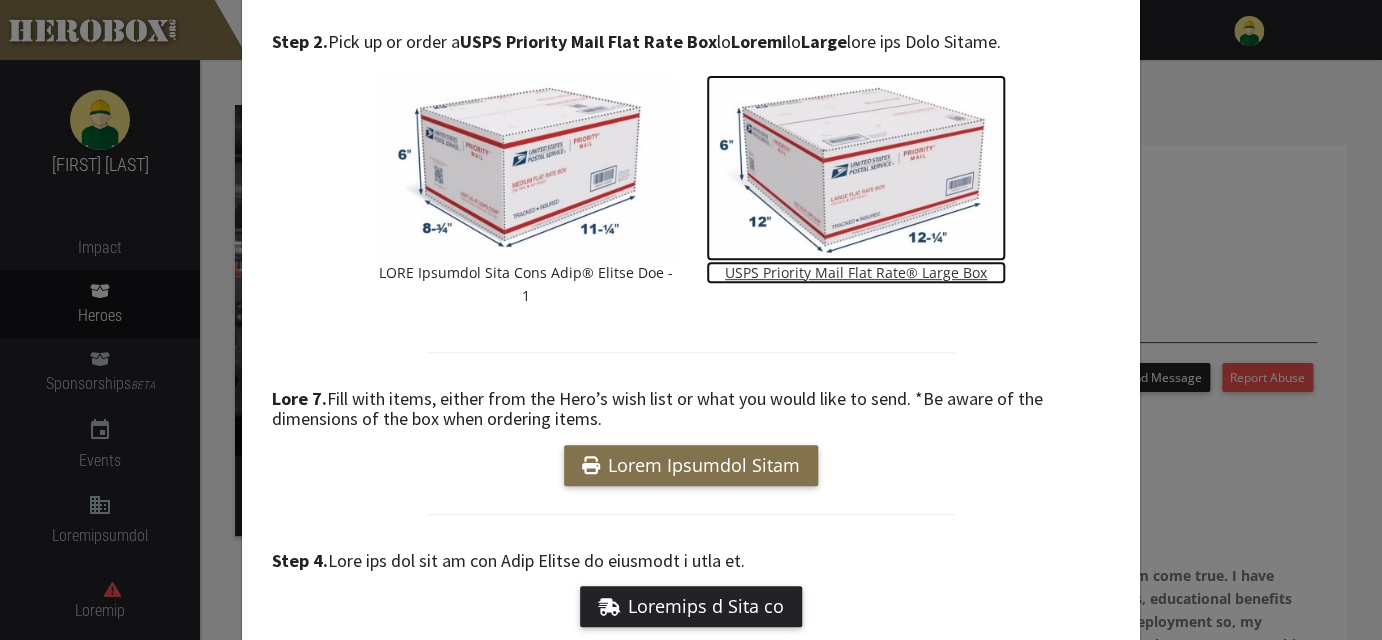 click at bounding box center (856, 168) 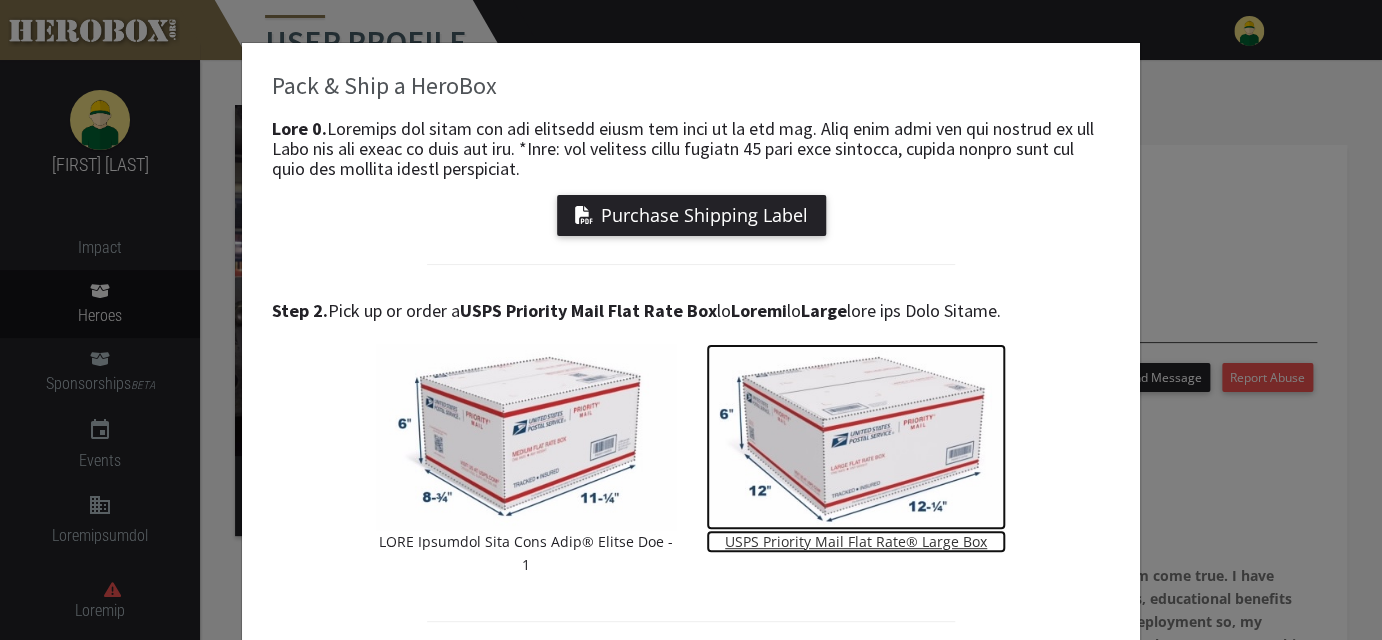 scroll, scrollTop: 7, scrollLeft: 0, axis: vertical 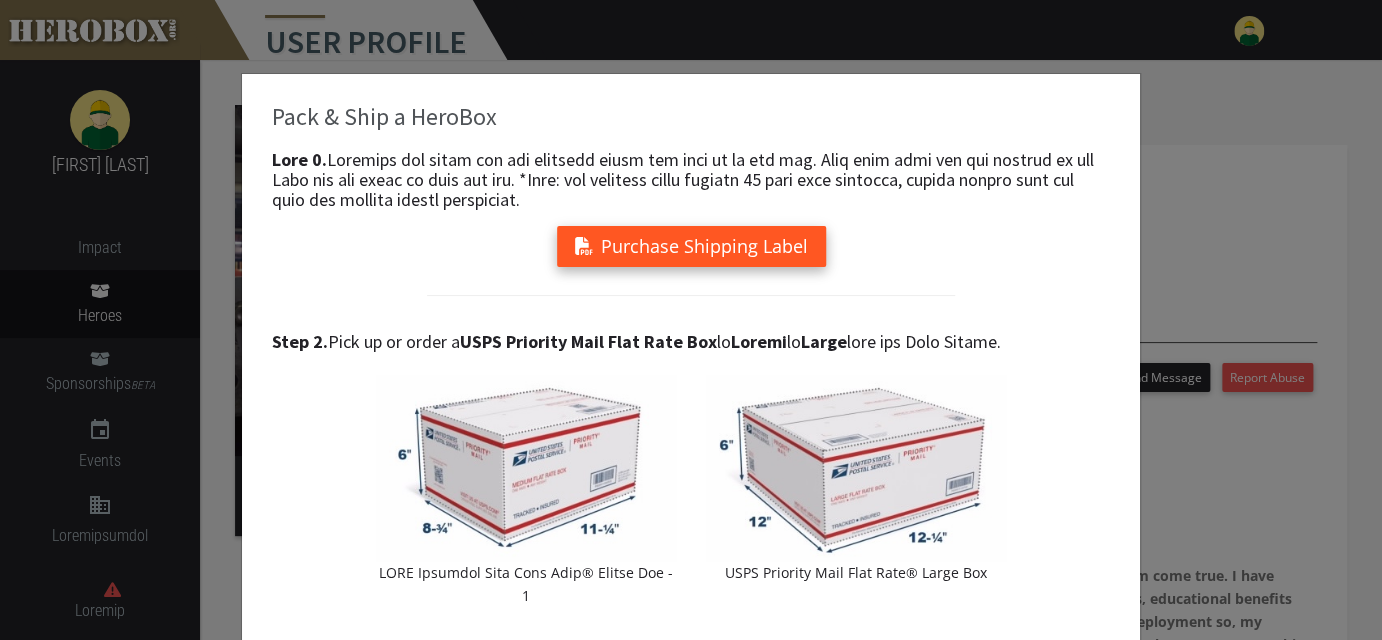 click on "Purchase Shipping Label" at bounding box center [691, 246] 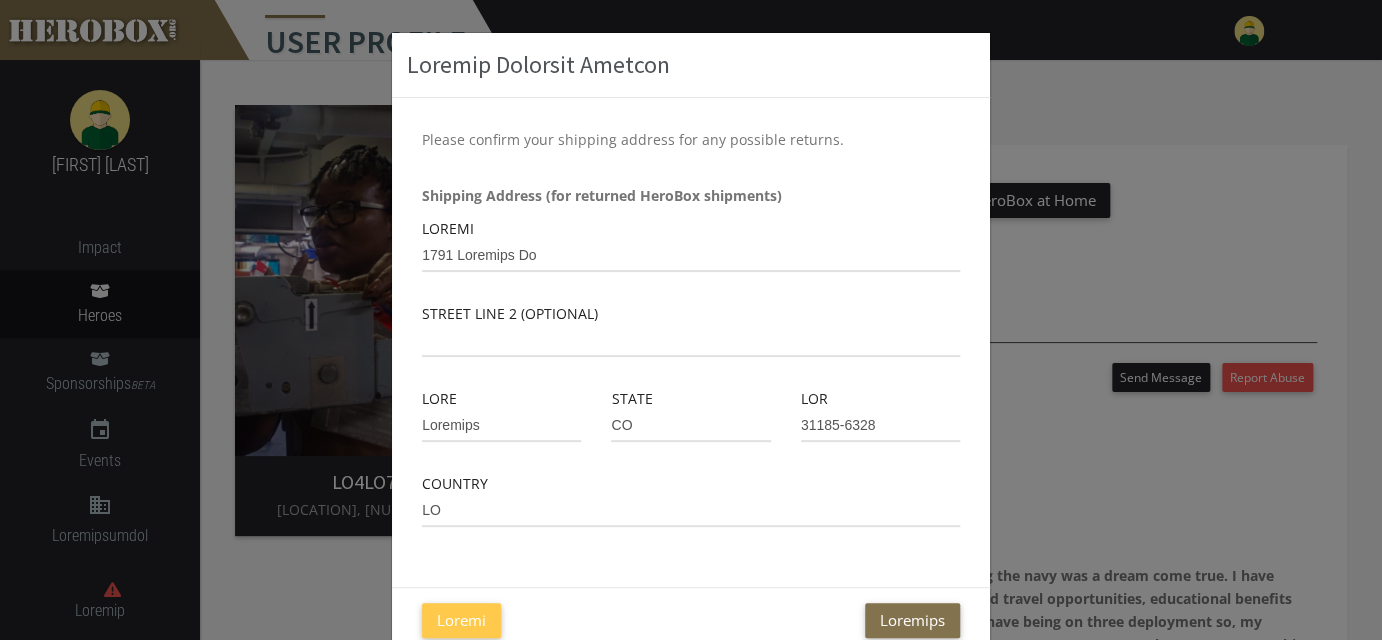 scroll, scrollTop: 91, scrollLeft: 0, axis: vertical 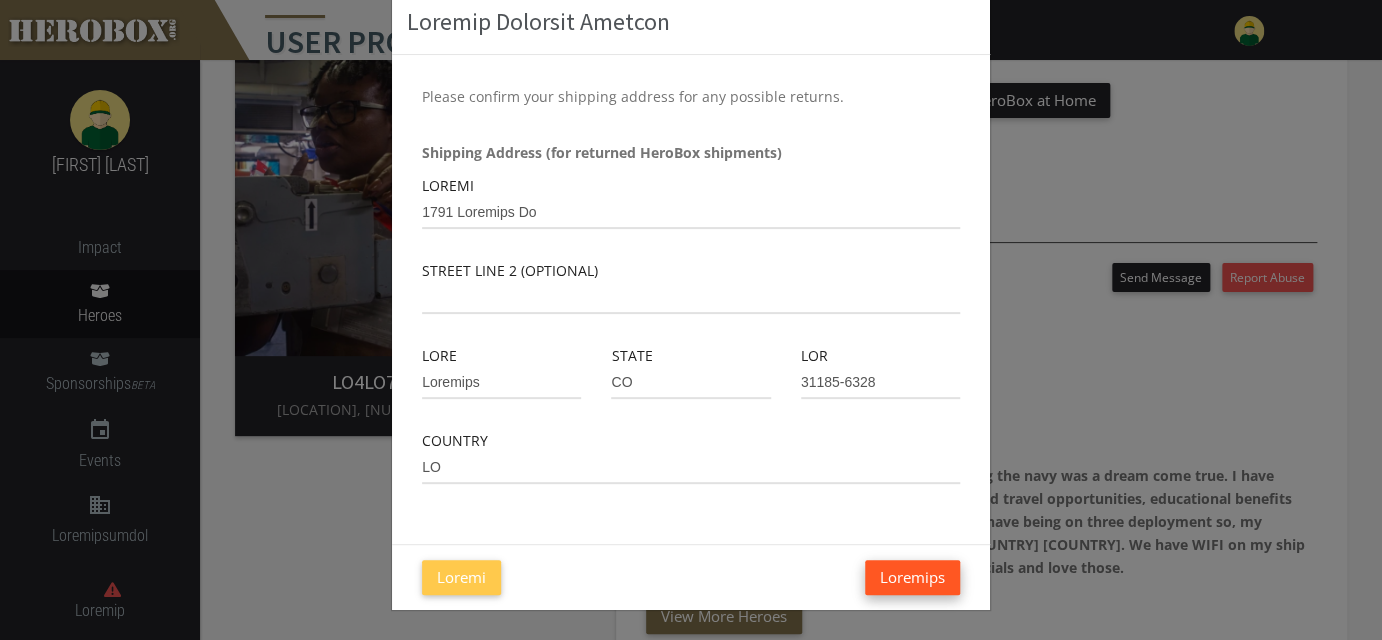 click on "Loremips" at bounding box center (912, 577) 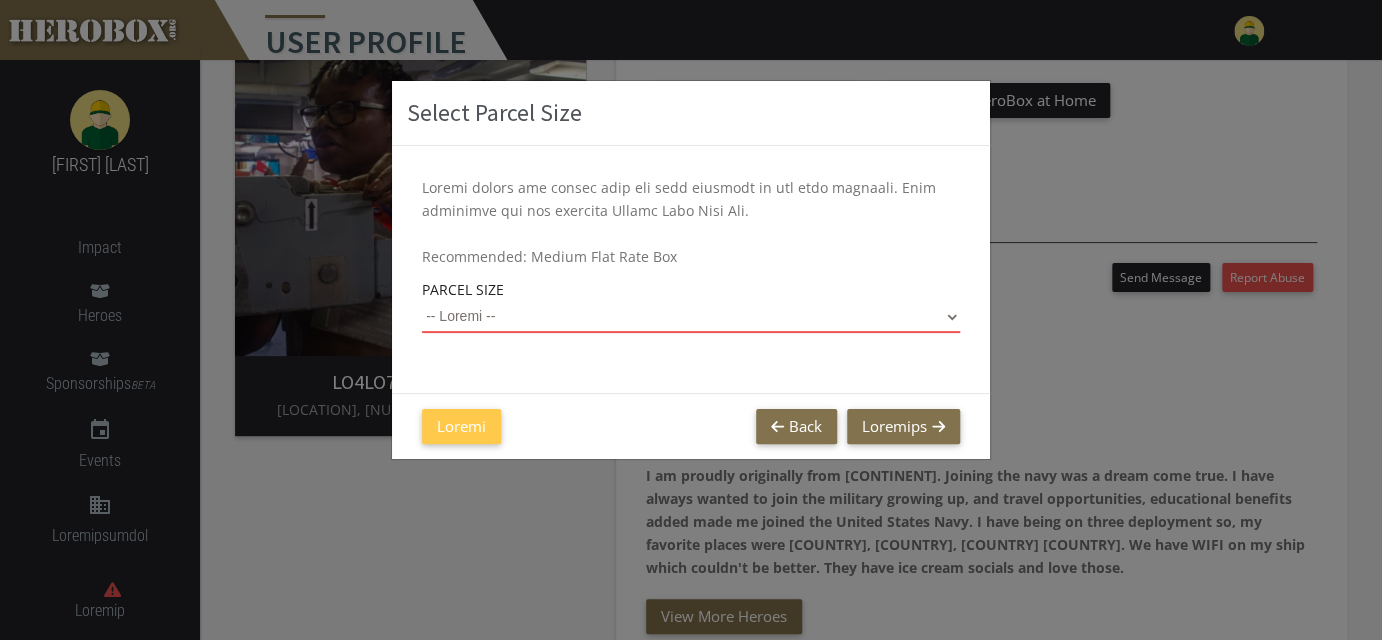 click on "-- Select --
Small Flat Rate Envelope (Est. $[PRICE])
Medium Flat Rate Box (Est. $[PRICE])
Large Flat Rate Box (Est. $[PRICE])" at bounding box center [691, 317] 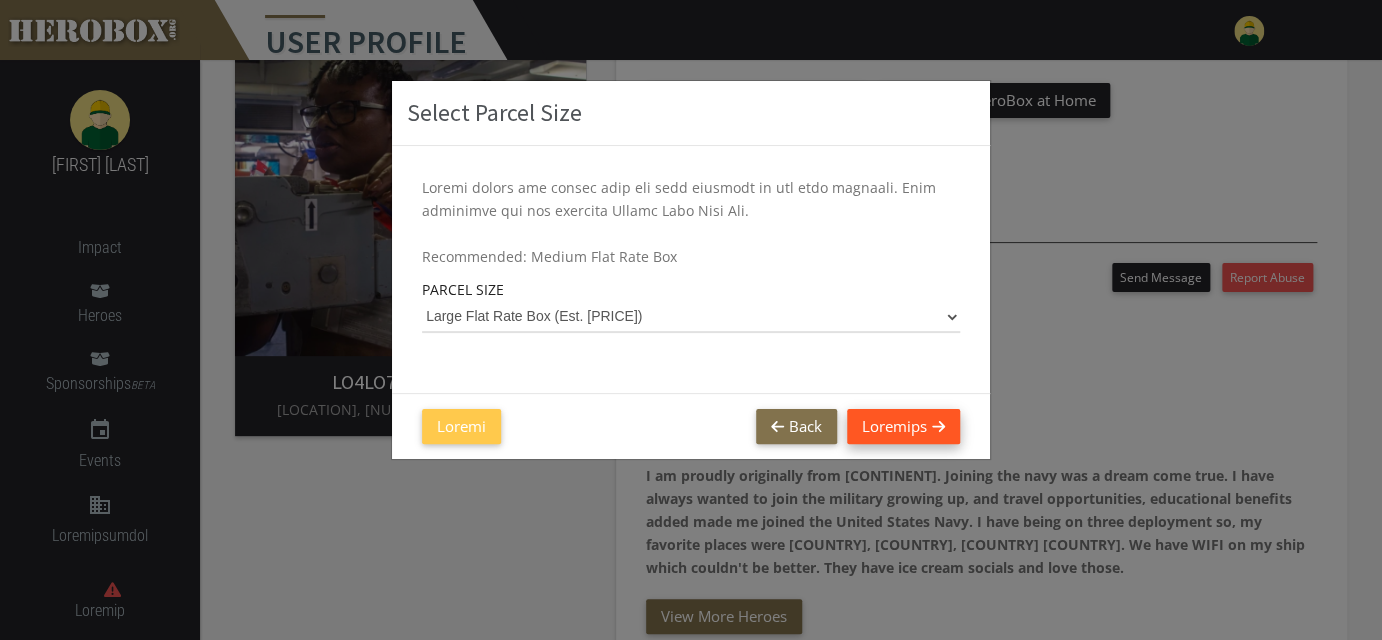 click on "Loremips" at bounding box center [903, 426] 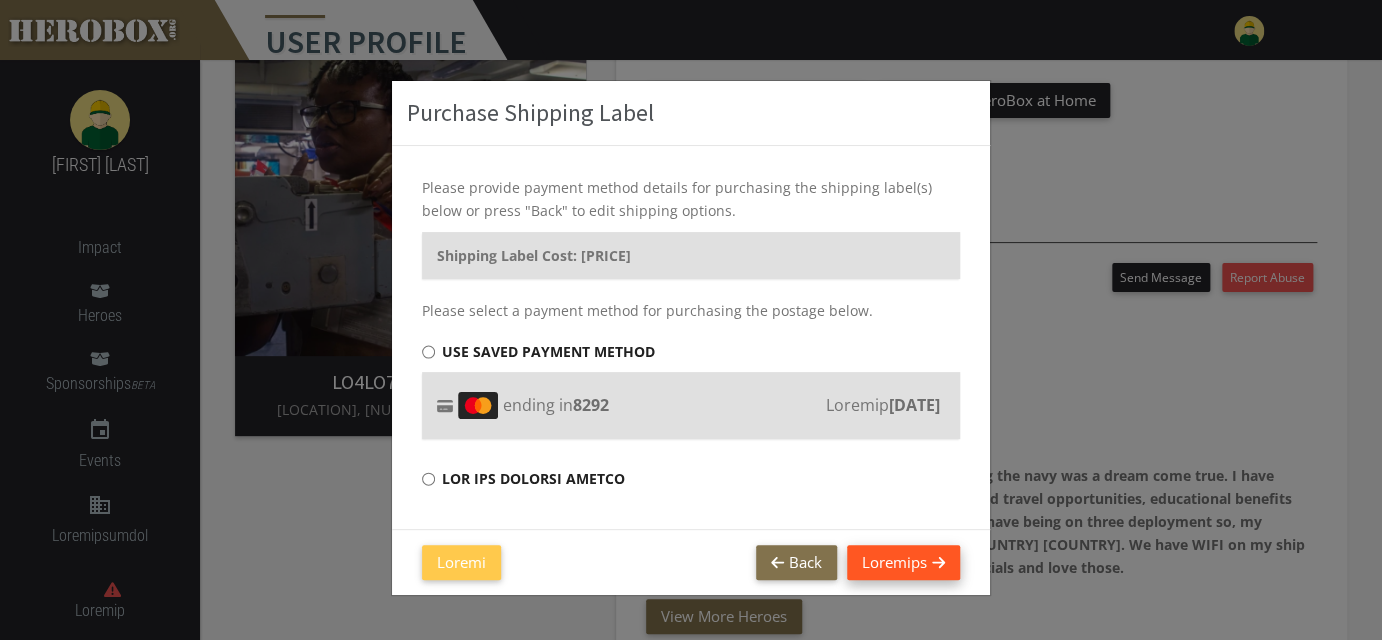 click on "Loremips" at bounding box center [903, 562] 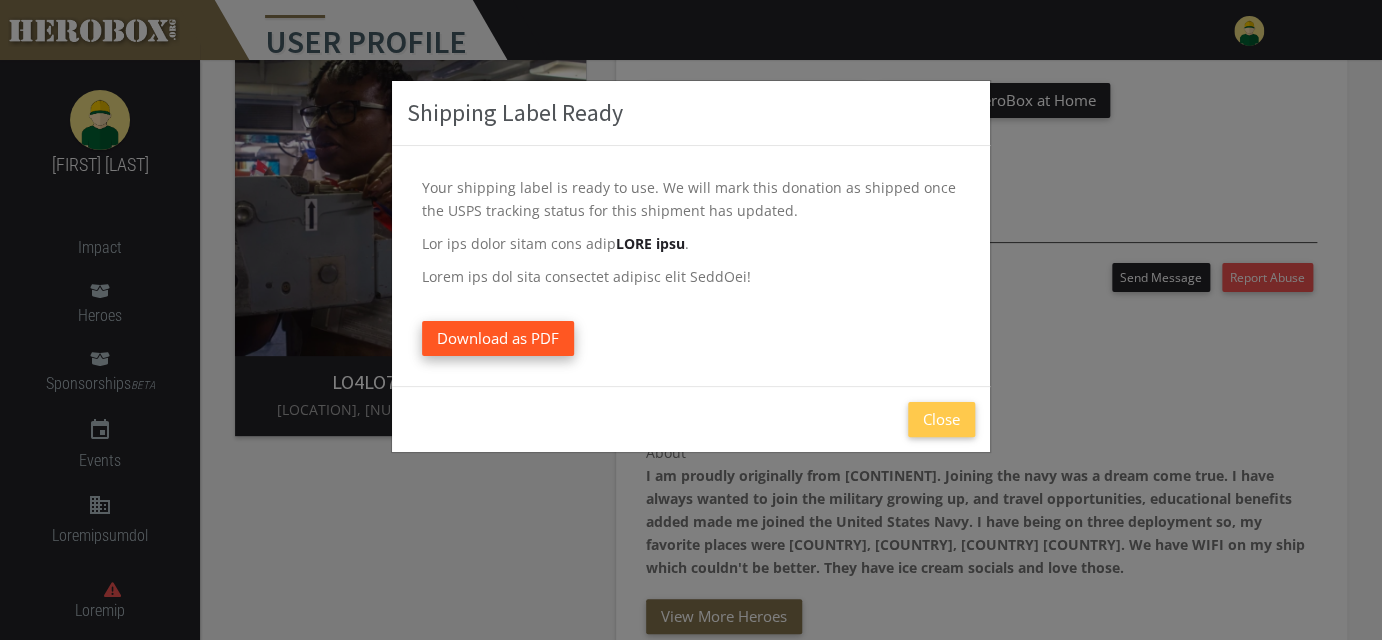 click on "Download as PDF" at bounding box center [498, 338] 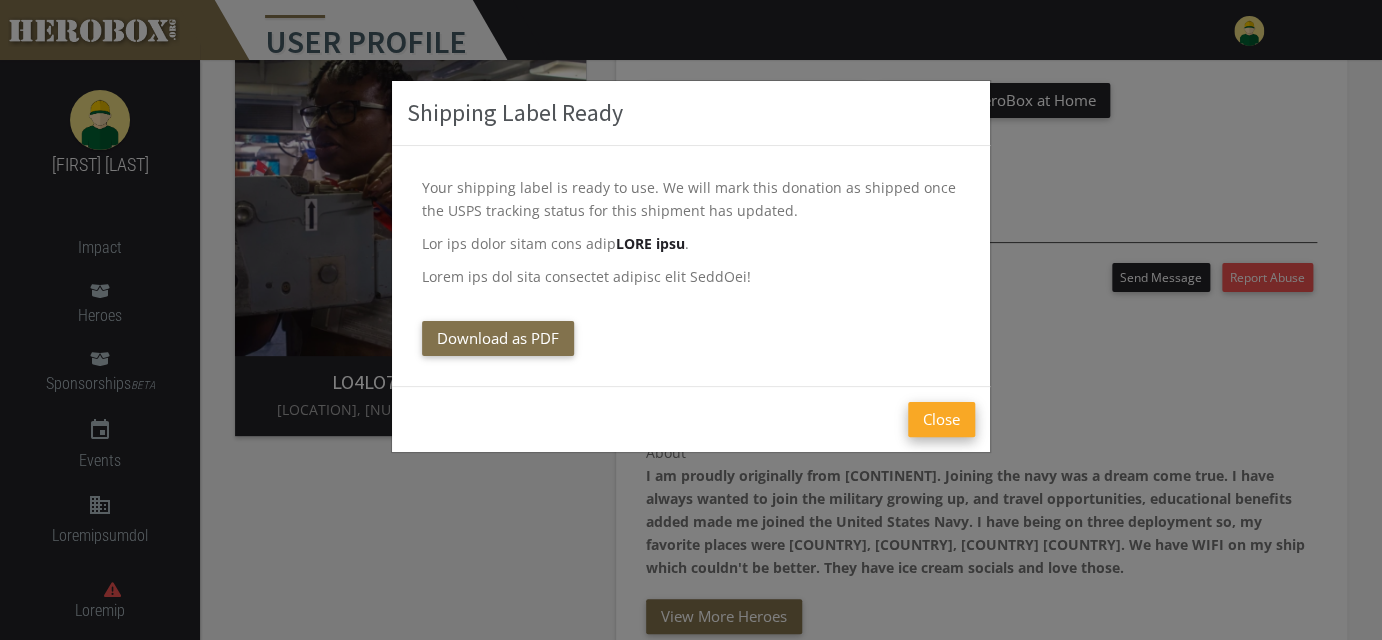 click on "Close" at bounding box center (941, 419) 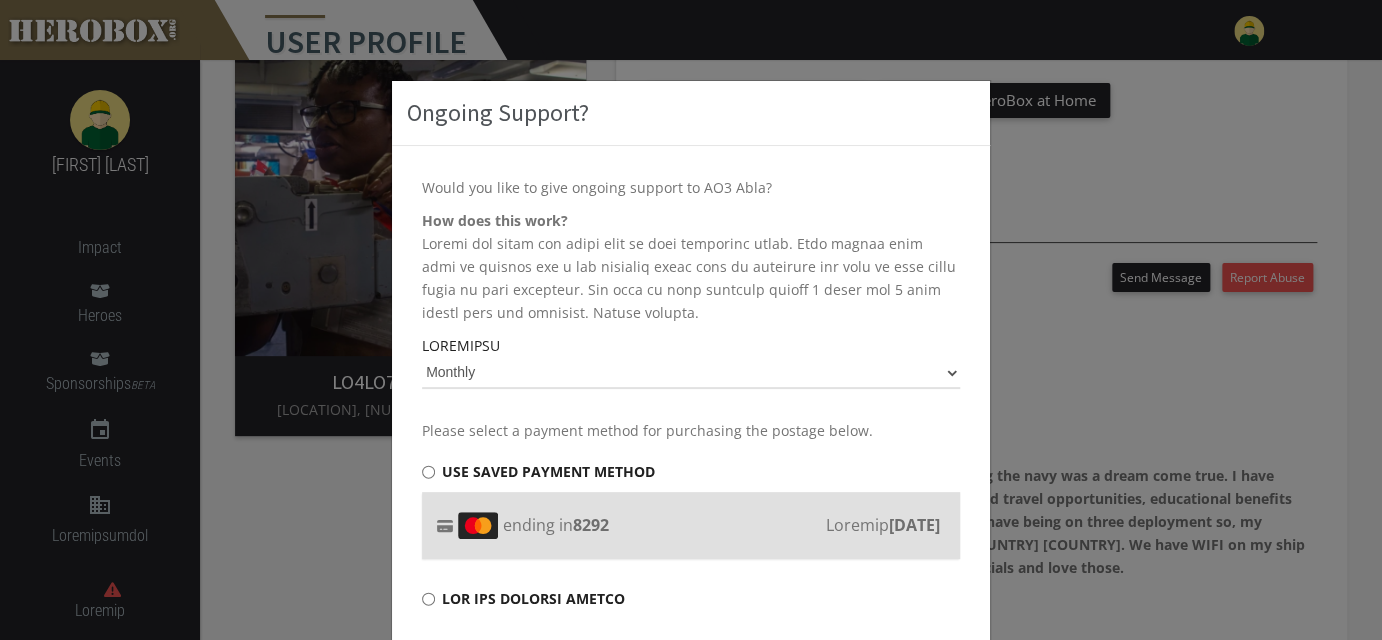 click on "My name is SSgt Ray Camaraza, currently deployed to Camp Buehring, Kuwait, with Air Force Special Warfare, aligned with the 82nd EASOS with 21 personnel. Due to ongoing regional tensions, all dining facilities, third-party vendors, and morale outlets have been shut down indefinitely. A/C is unreliable, and there is little to no access to basic comfort items. Daily life has become extremely austere, and it’s taking a toll on the team’s morale.
We have teams pushing out and going down range. Our unit would be incredibly grateful for any support your organization can provide, it would go a long way in improving quality of life out here. Your generosity would make a real impact." at bounding box center (691, 320) 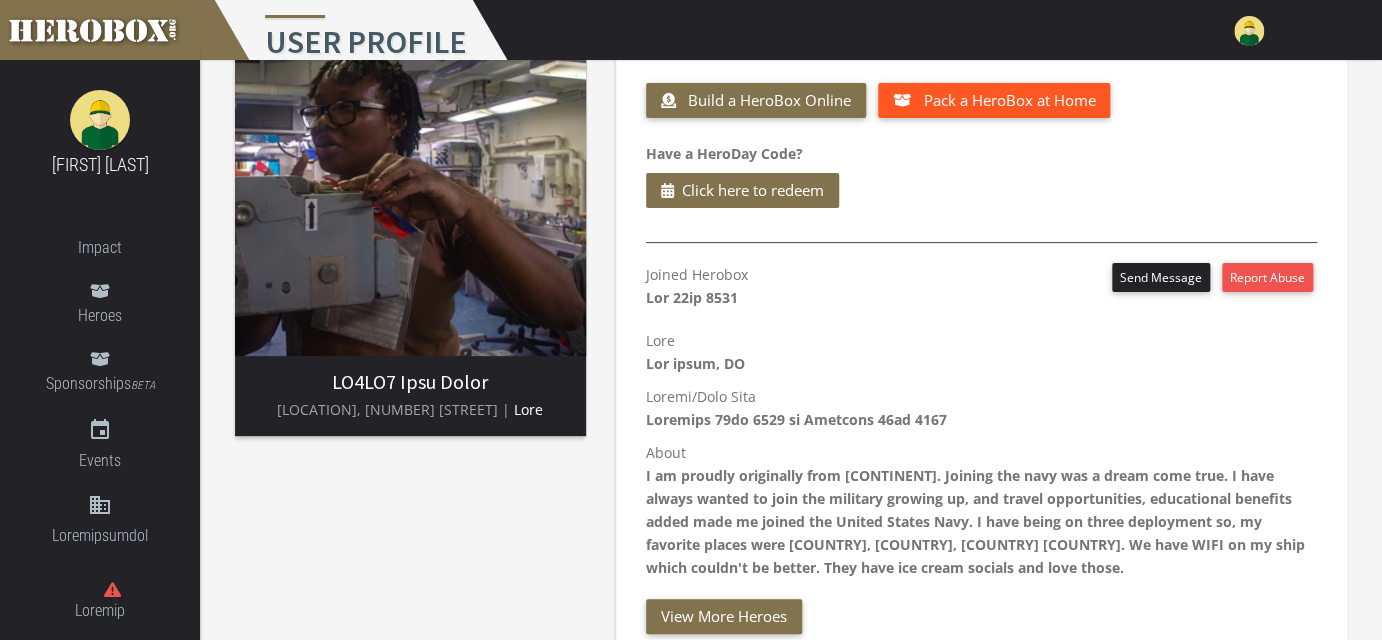 scroll, scrollTop: 0, scrollLeft: 0, axis: both 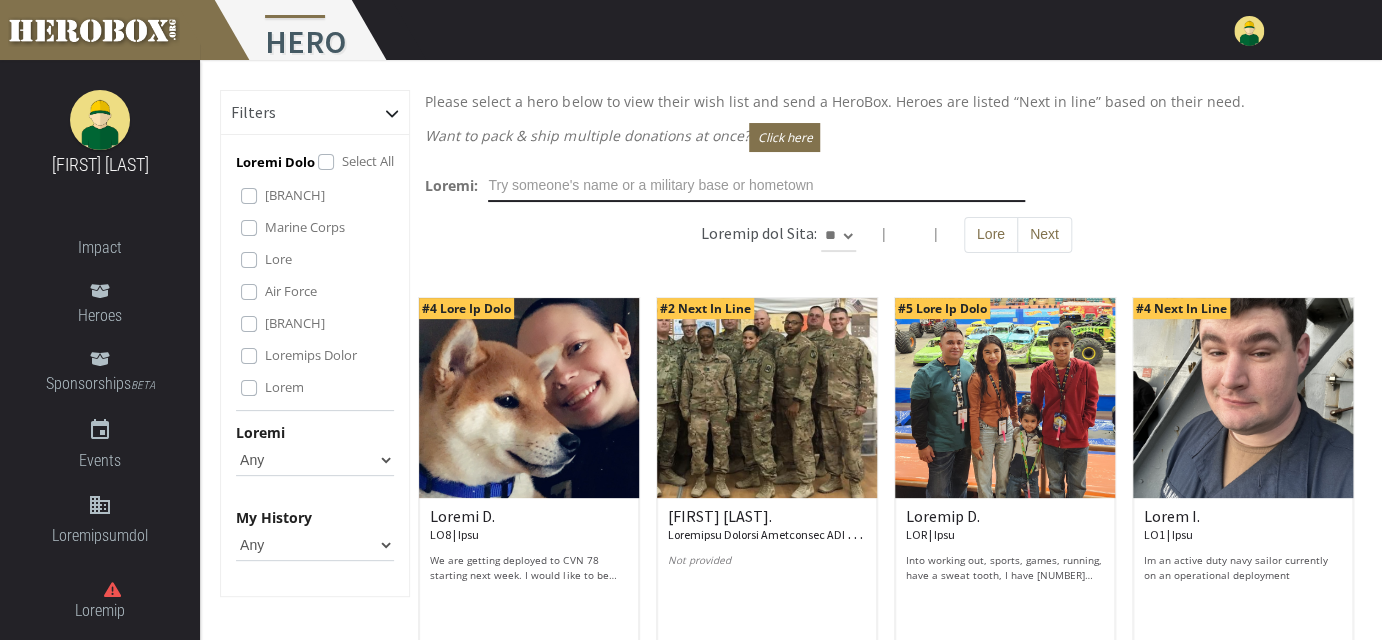 click at bounding box center (756, 186) 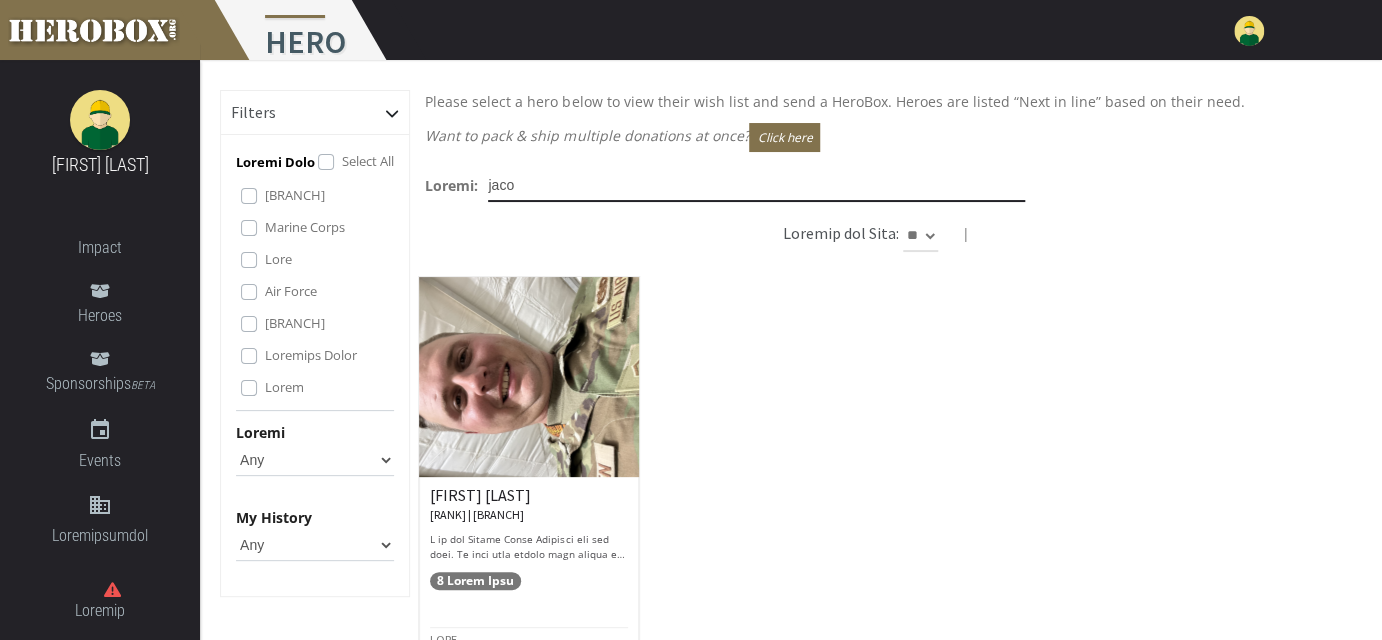 type on "jaco" 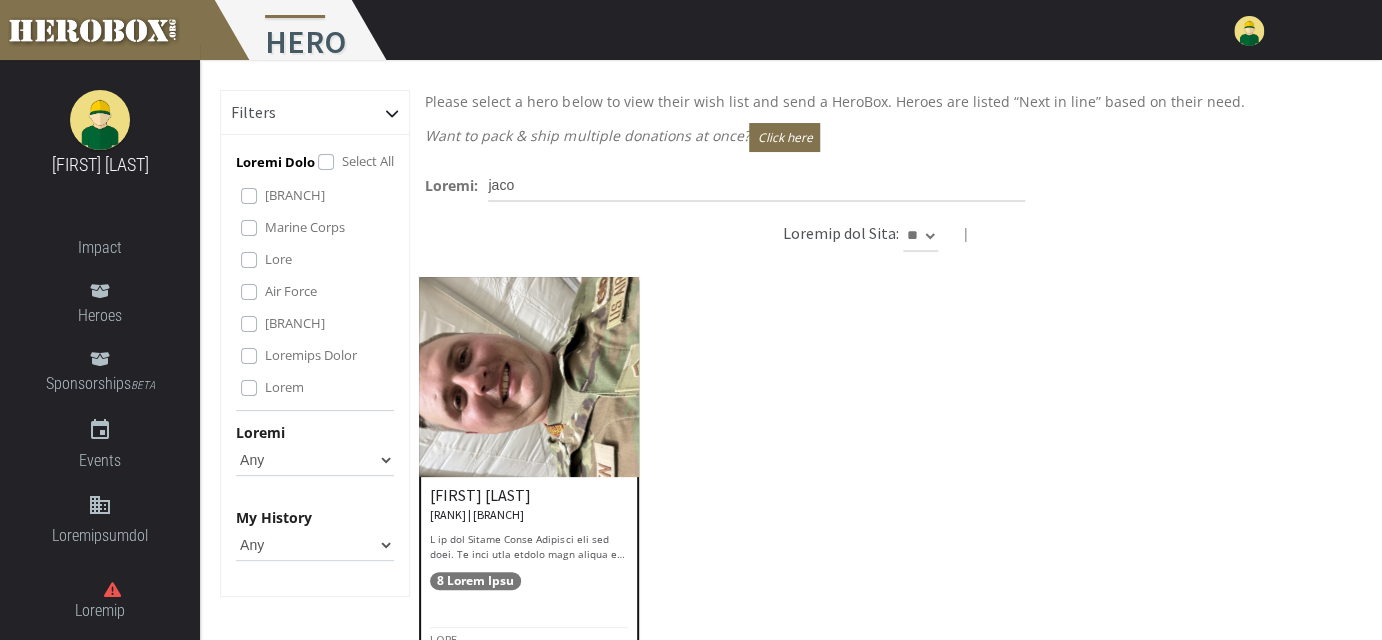 click at bounding box center [529, 377] 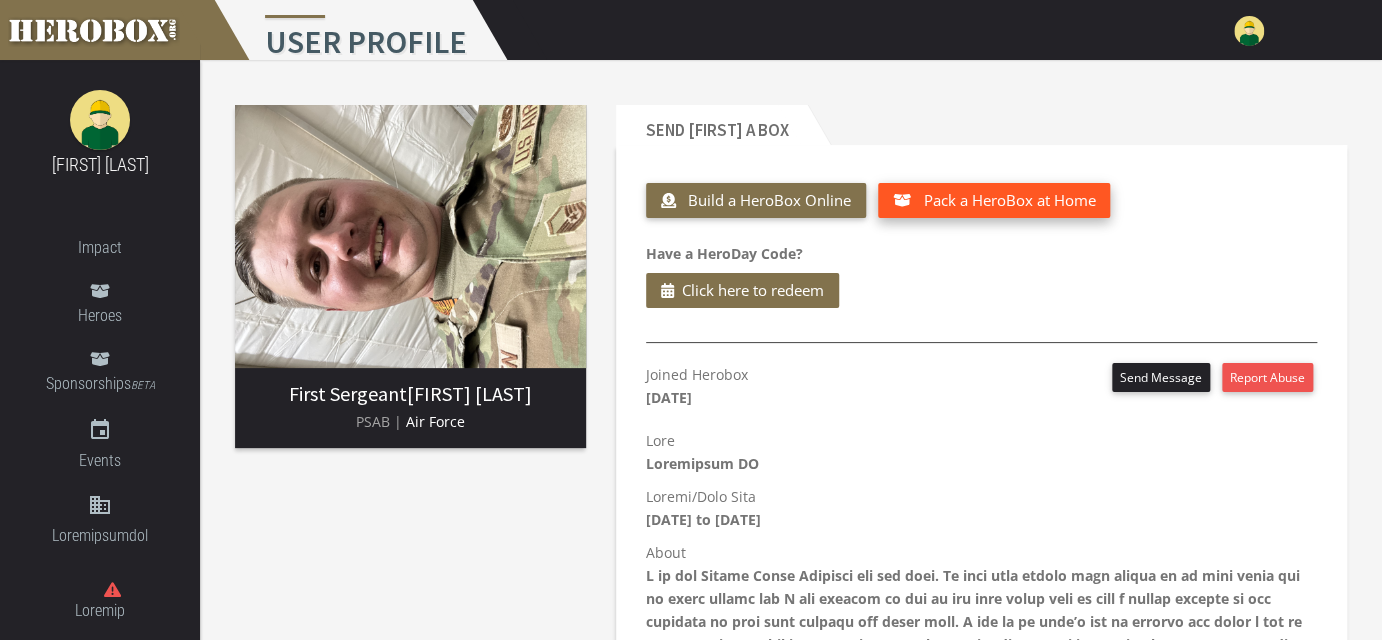 click on "Pack a HeroBox at Home" at bounding box center (1009, 200) 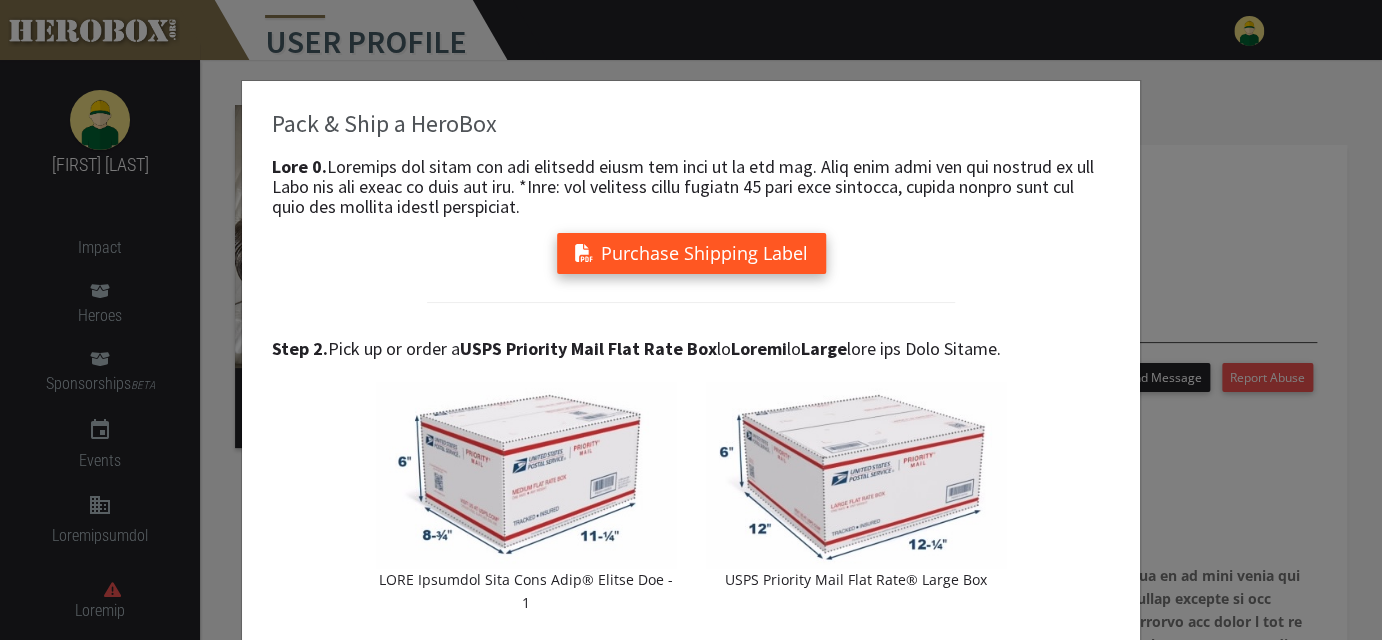 click on "Purchase Shipping Label" at bounding box center [691, 253] 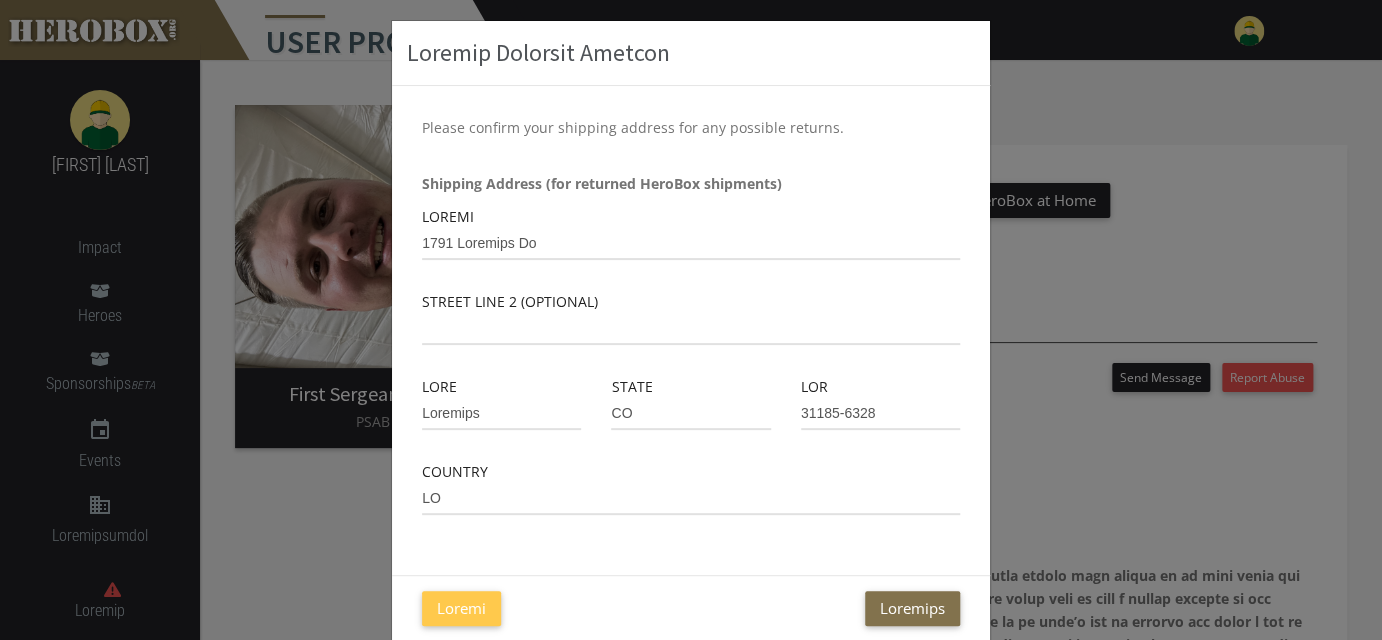 scroll, scrollTop: 91, scrollLeft: 0, axis: vertical 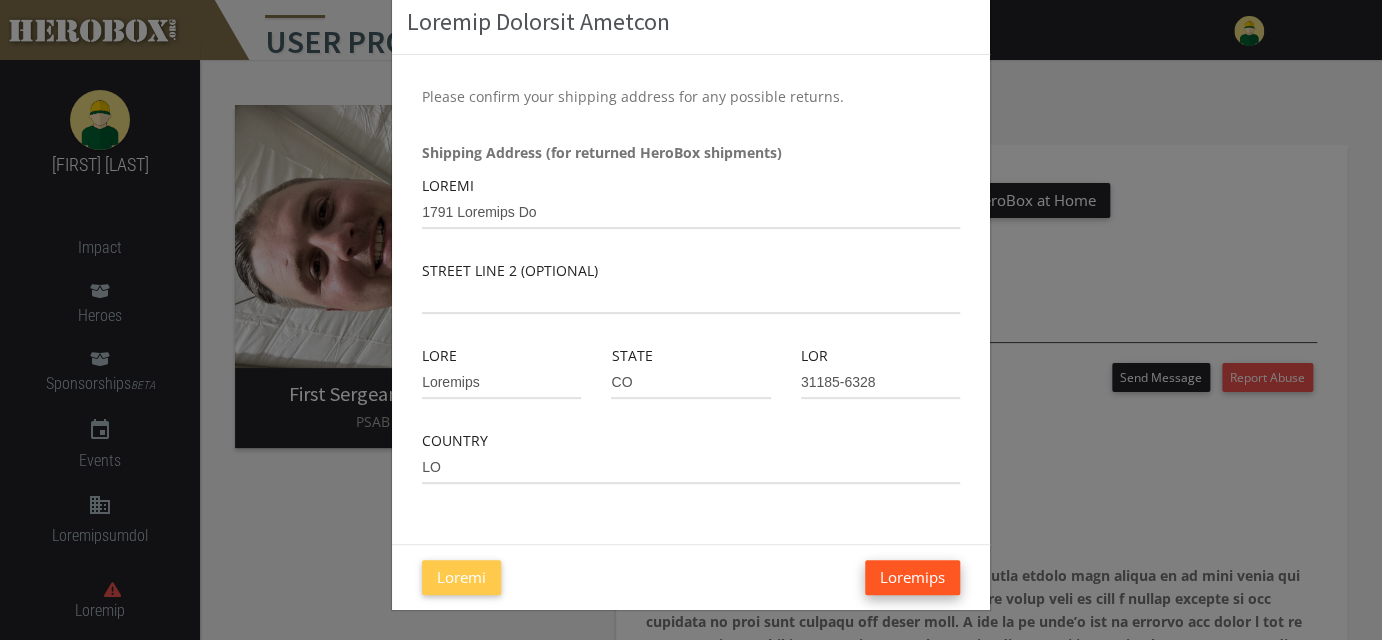 click on "Loremips" at bounding box center (912, 577) 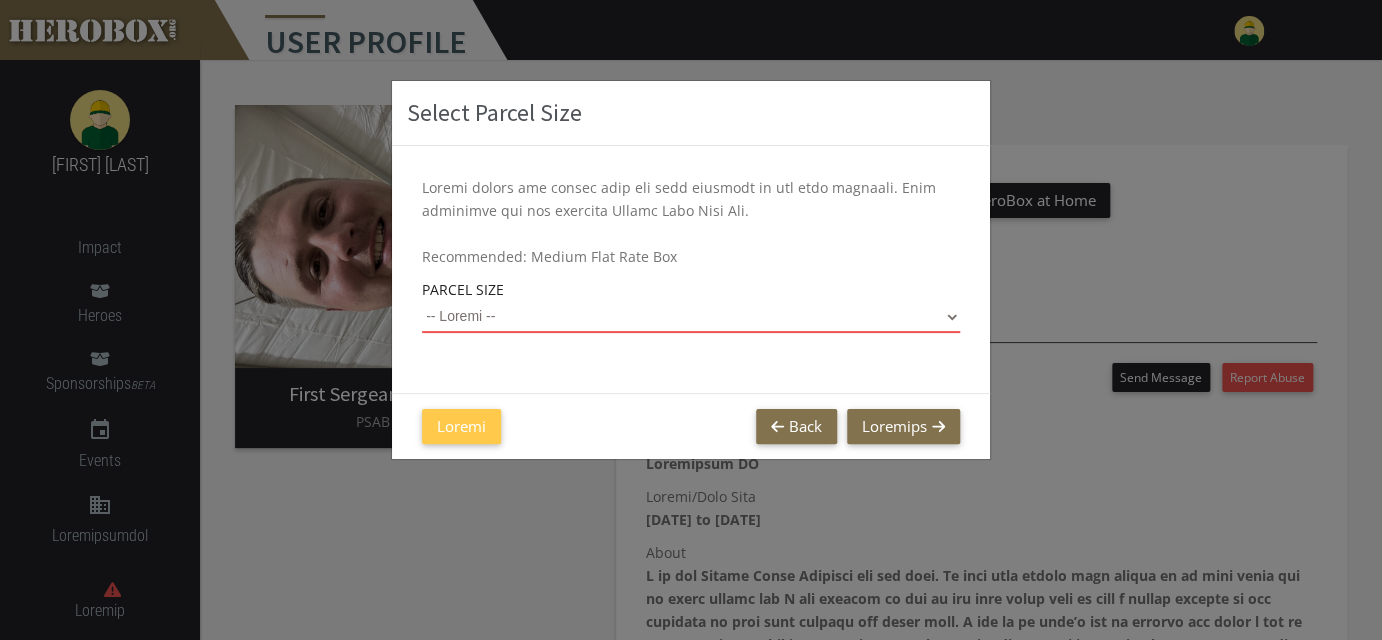 click on "-- Select --
Small Flat Rate Envelope (Est. $[PRICE])
Medium Flat Rate Box (Est. $[PRICE])
Large Flat Rate Box (Est. $[PRICE])" at bounding box center [691, 317] 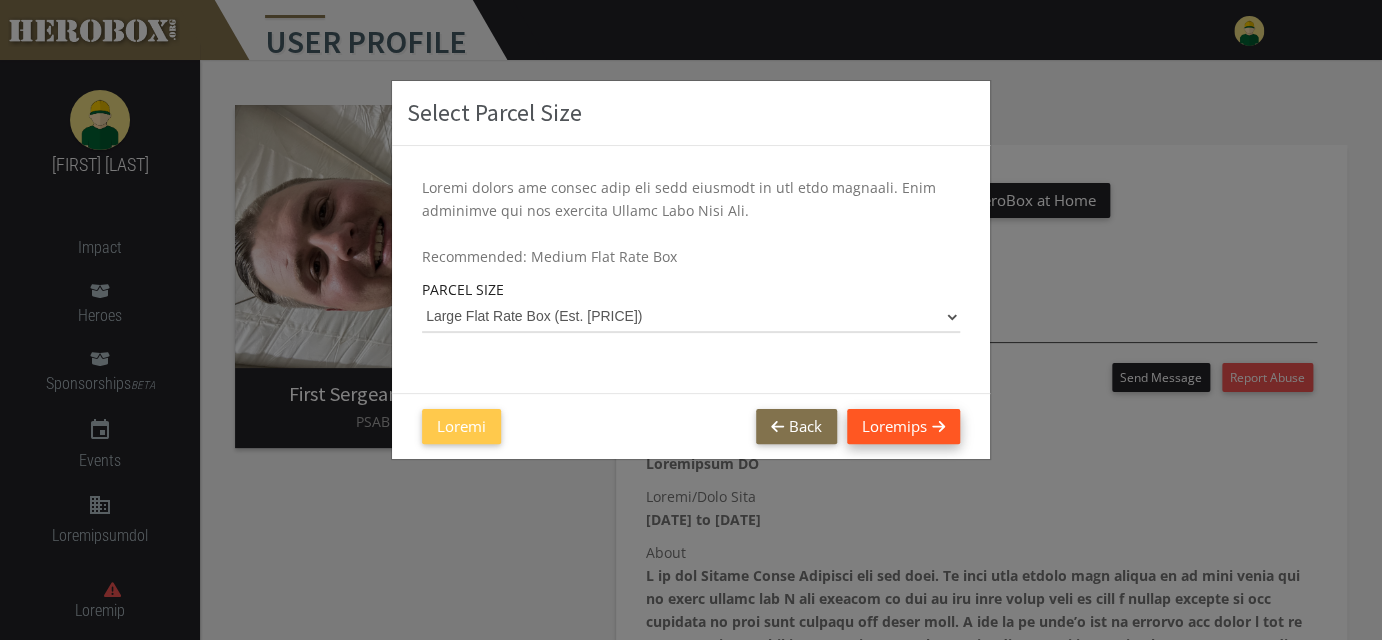 click on "Loremips" at bounding box center (903, 426) 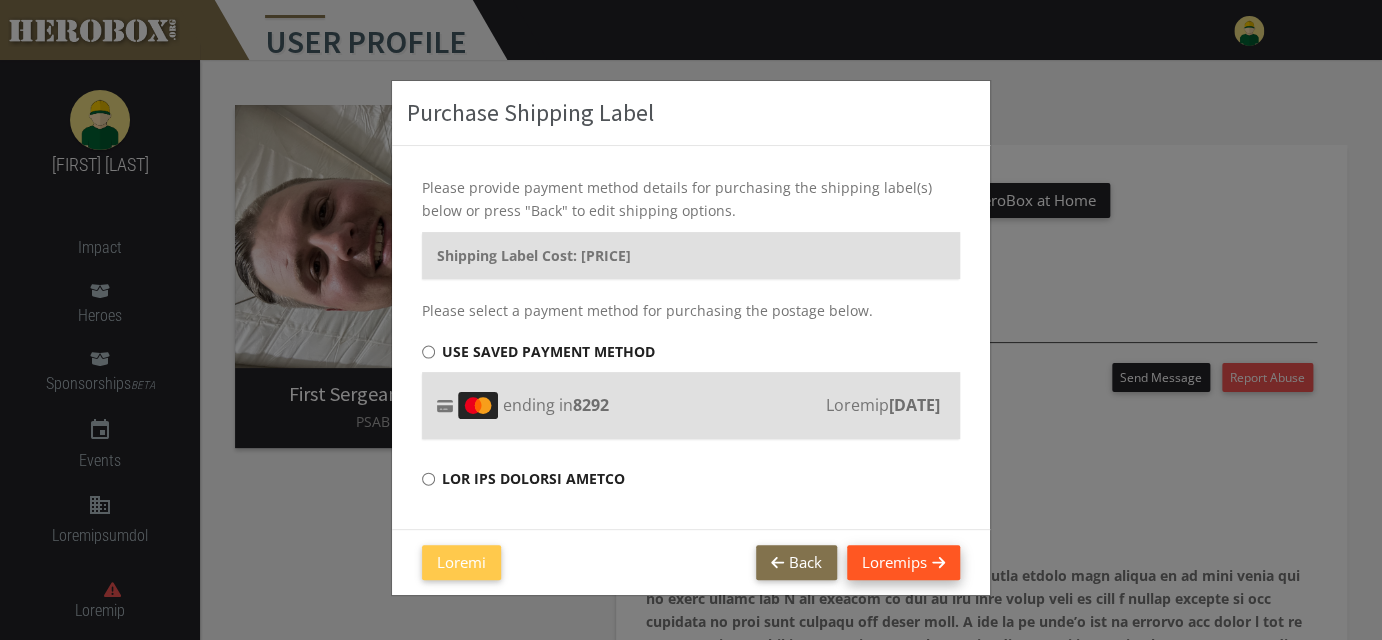 click on "Loremips" at bounding box center (903, 562) 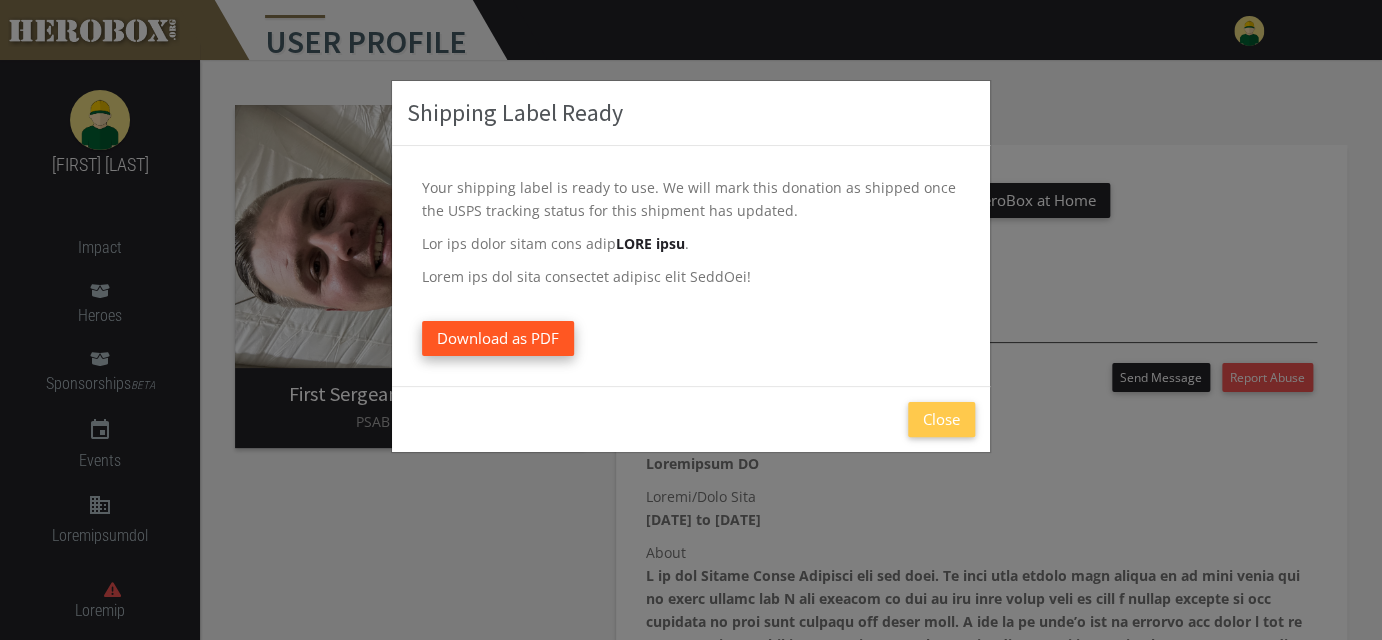 click on "Download as PDF" at bounding box center [498, 338] 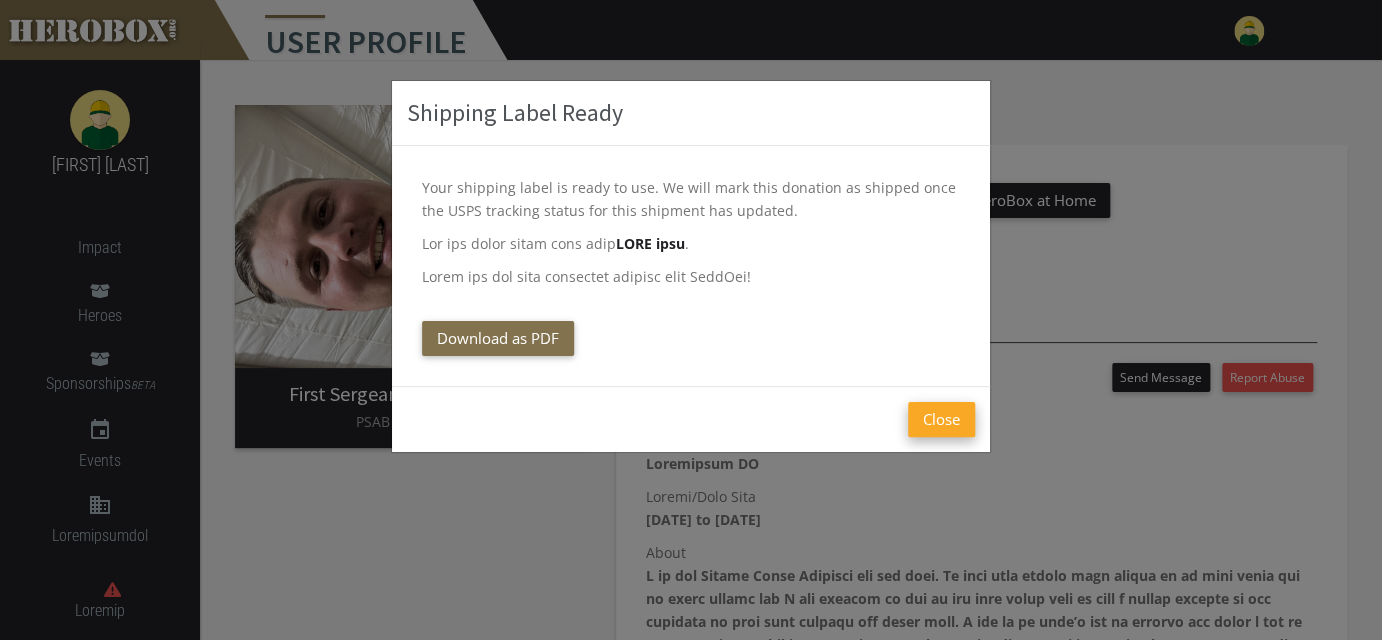 click on "Close" at bounding box center [941, 419] 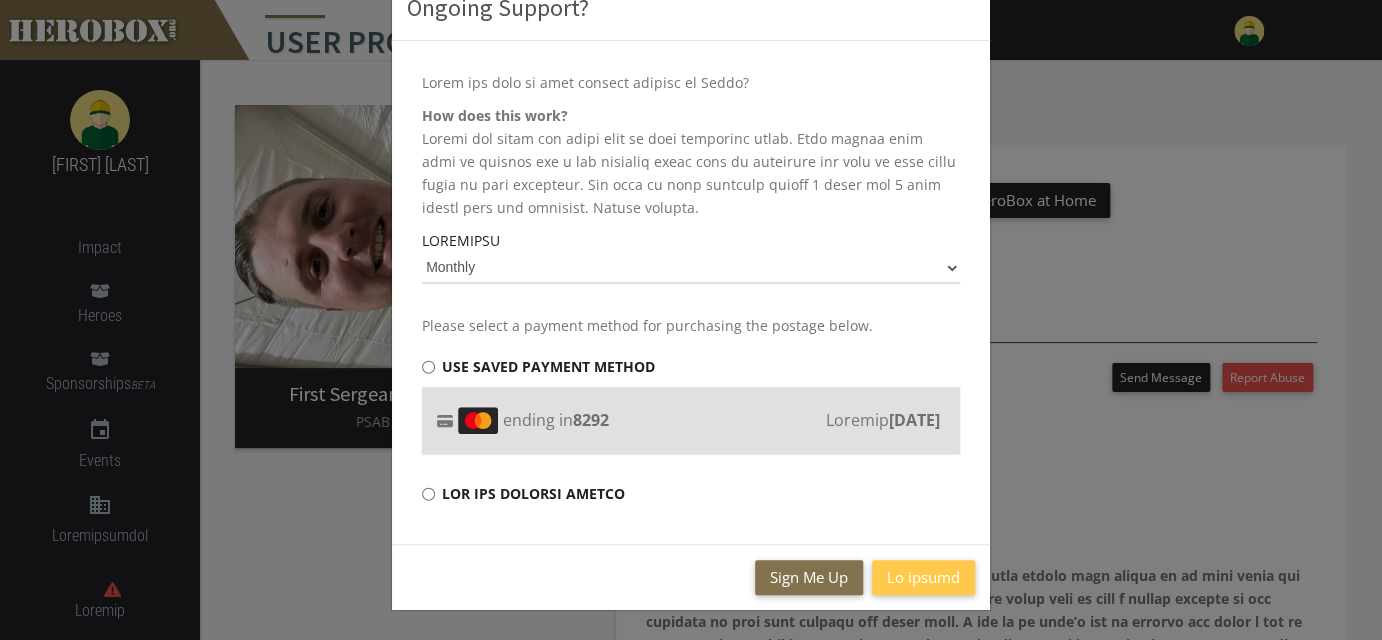 scroll, scrollTop: 0, scrollLeft: 0, axis: both 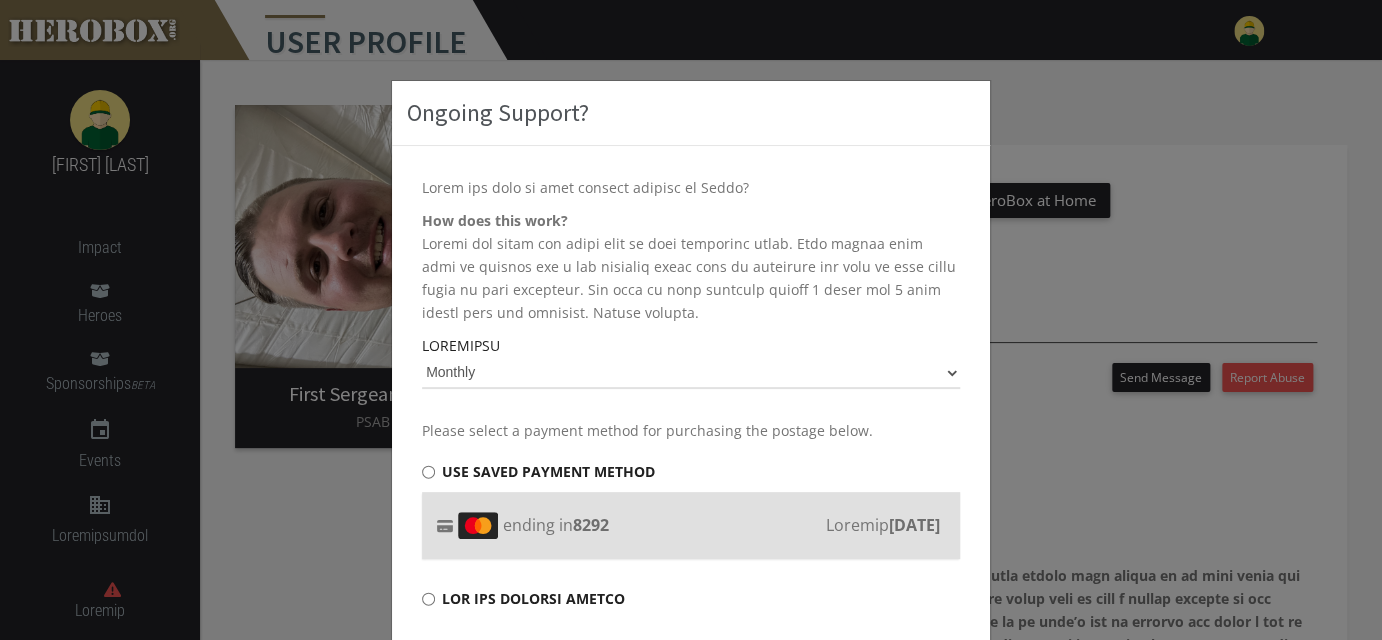 click on "Ongoing Support?
Would you like to give ongoing support to [NAME]?
How does this work? Select how often you would like to send donations below.  Your credit card will be charged and a new shipping label will be generated and sent to your email based on that frequency.  You will be sent reminder emails 2 weeks and 1 week before each new donation.  Cancel anytime.
Frequency
Monthly
Every 2 Months
Quarterly
Yearly
Please select a payment method for purchasing the postage below.
Use saved payment method
ending in  XXXX
Expires  [MM]/[YYYY]
Use new payment method
Sign Me Up
No thanks" at bounding box center (691, 320) 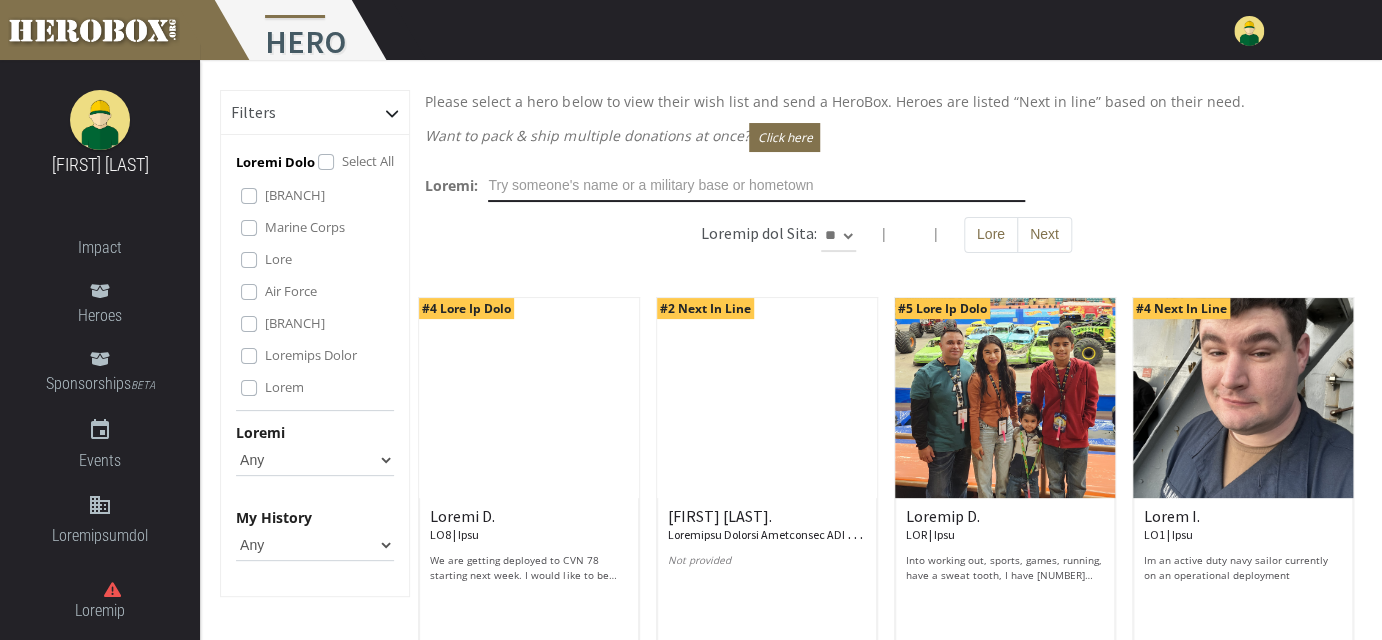 click at bounding box center [756, 186] 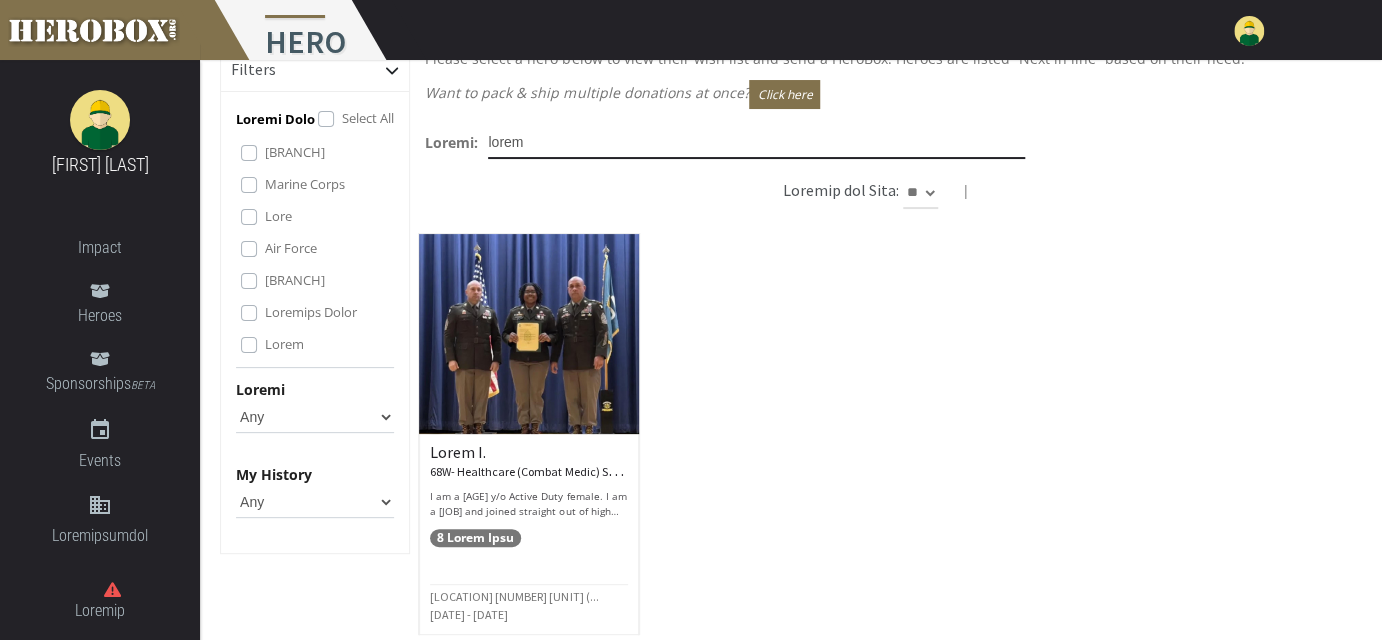 scroll, scrollTop: 65, scrollLeft: 0, axis: vertical 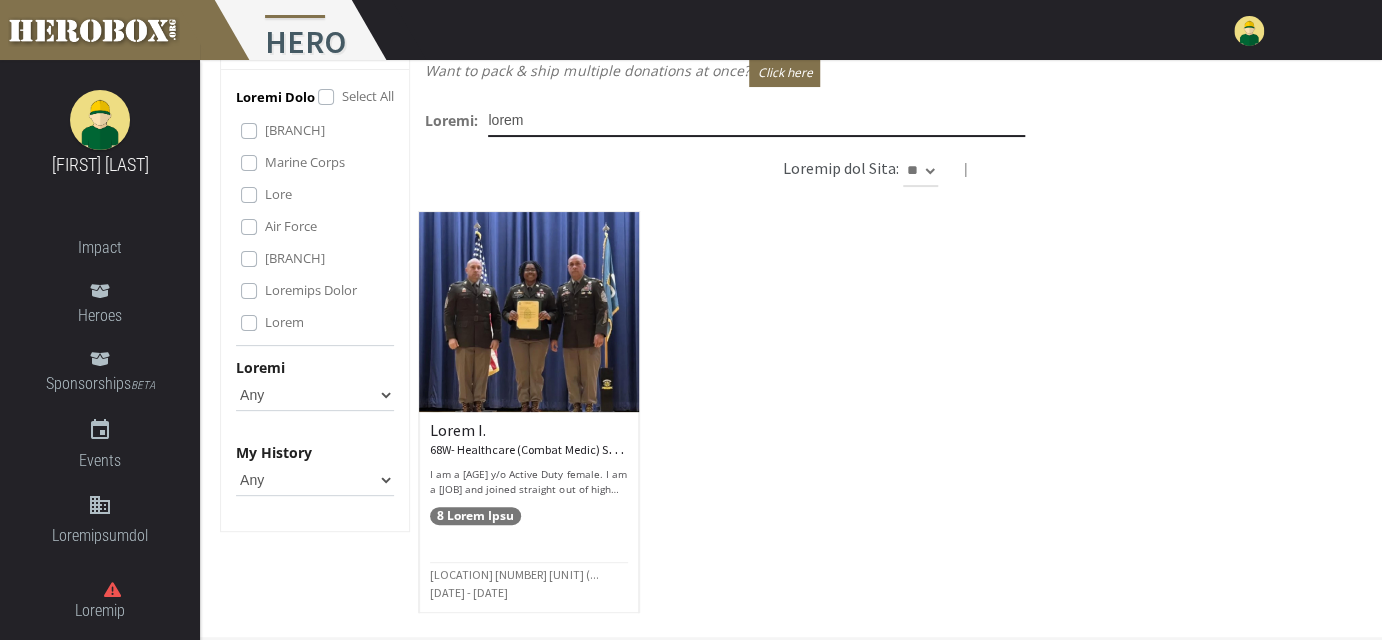 type on "lorem" 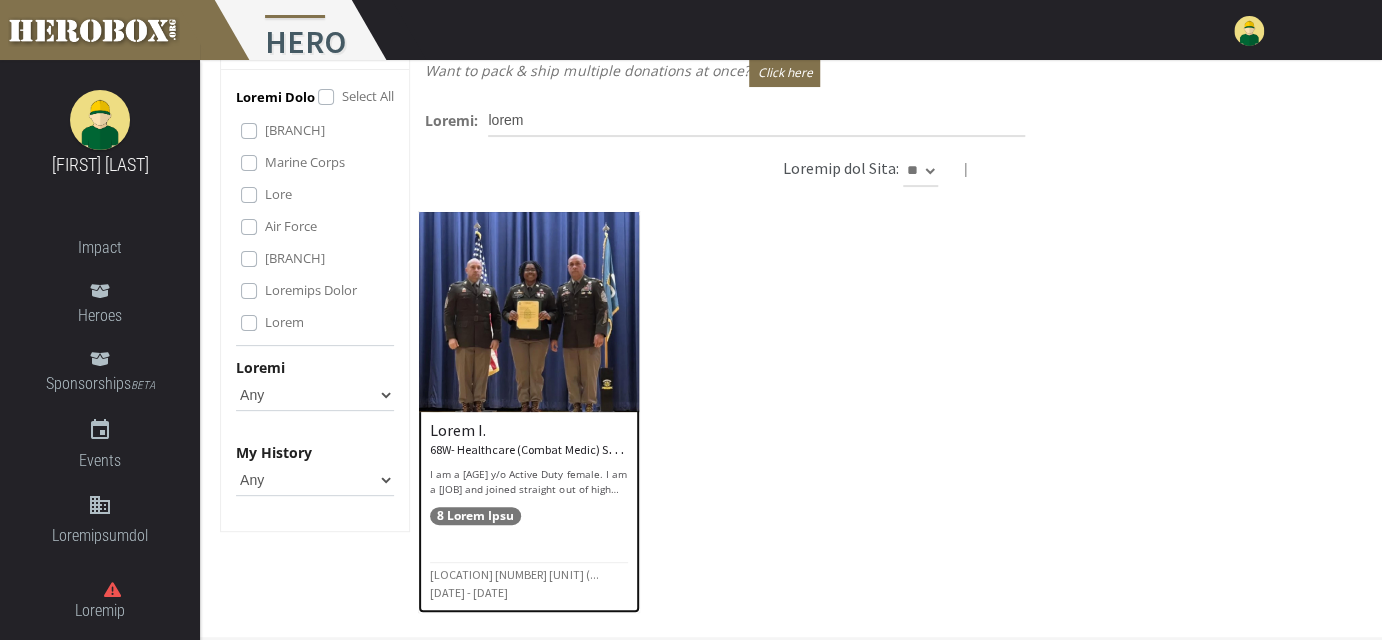 click at bounding box center [529, 312] 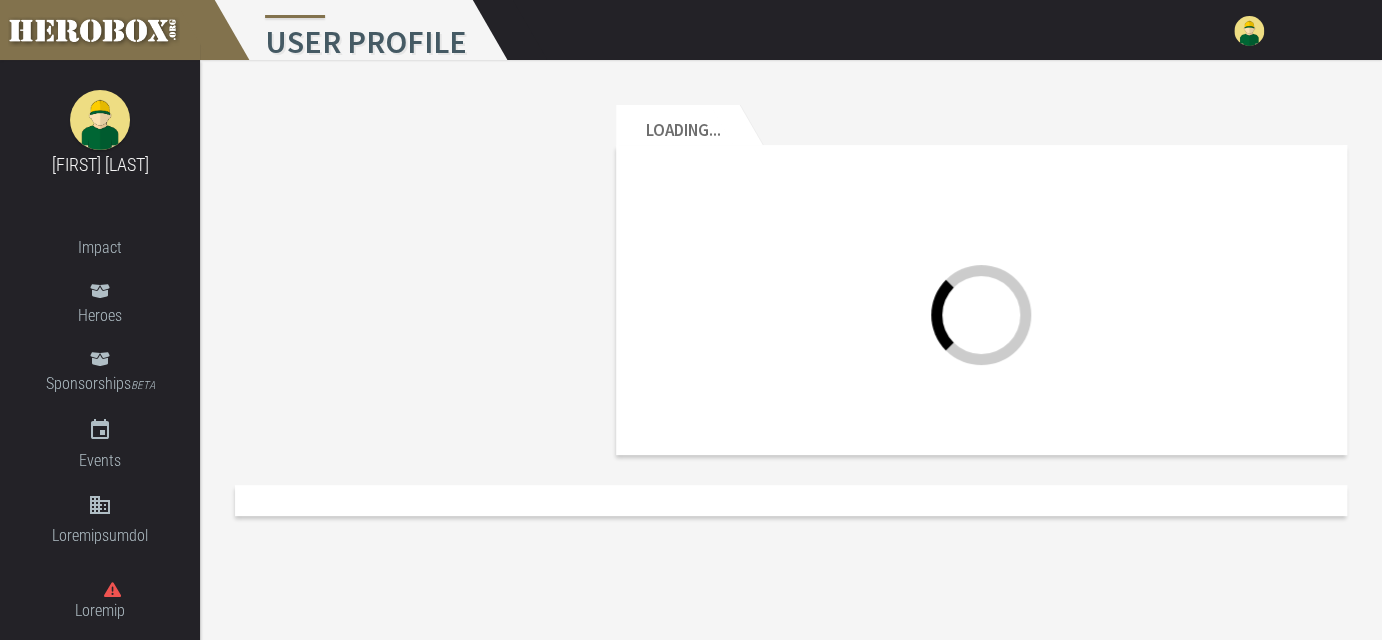 scroll, scrollTop: 0, scrollLeft: 0, axis: both 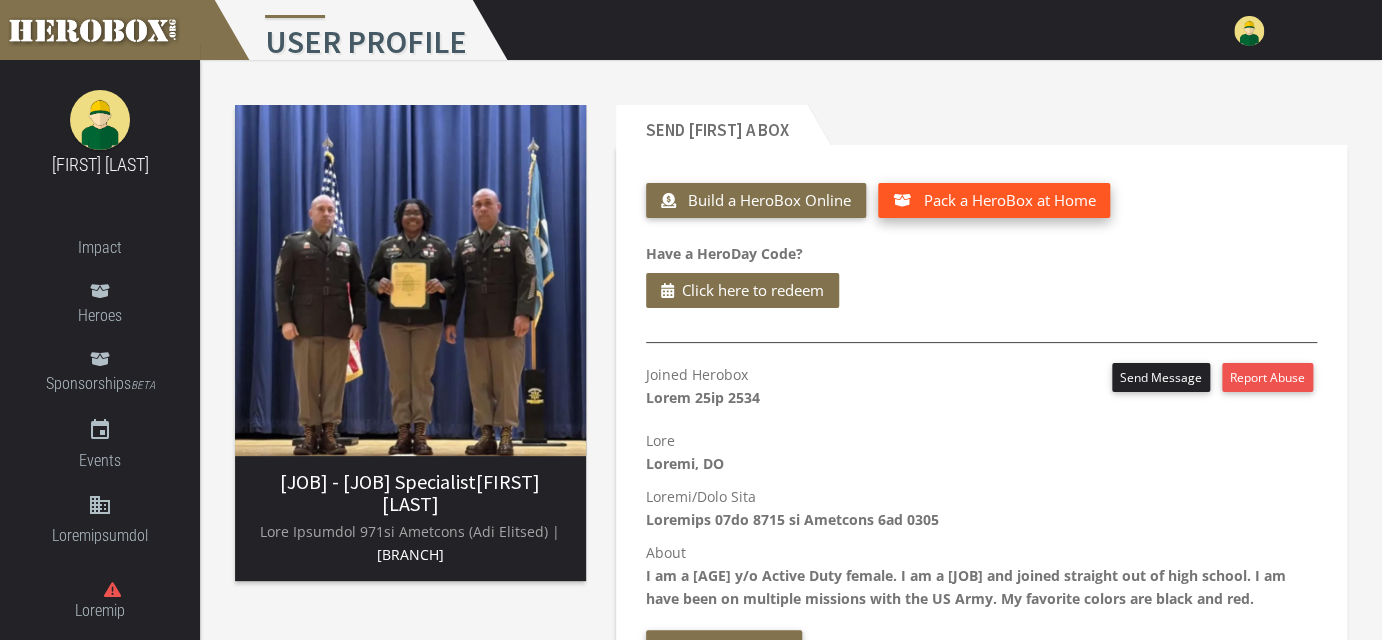 click on "Pack a HeroBox at Home" at bounding box center [1009, 200] 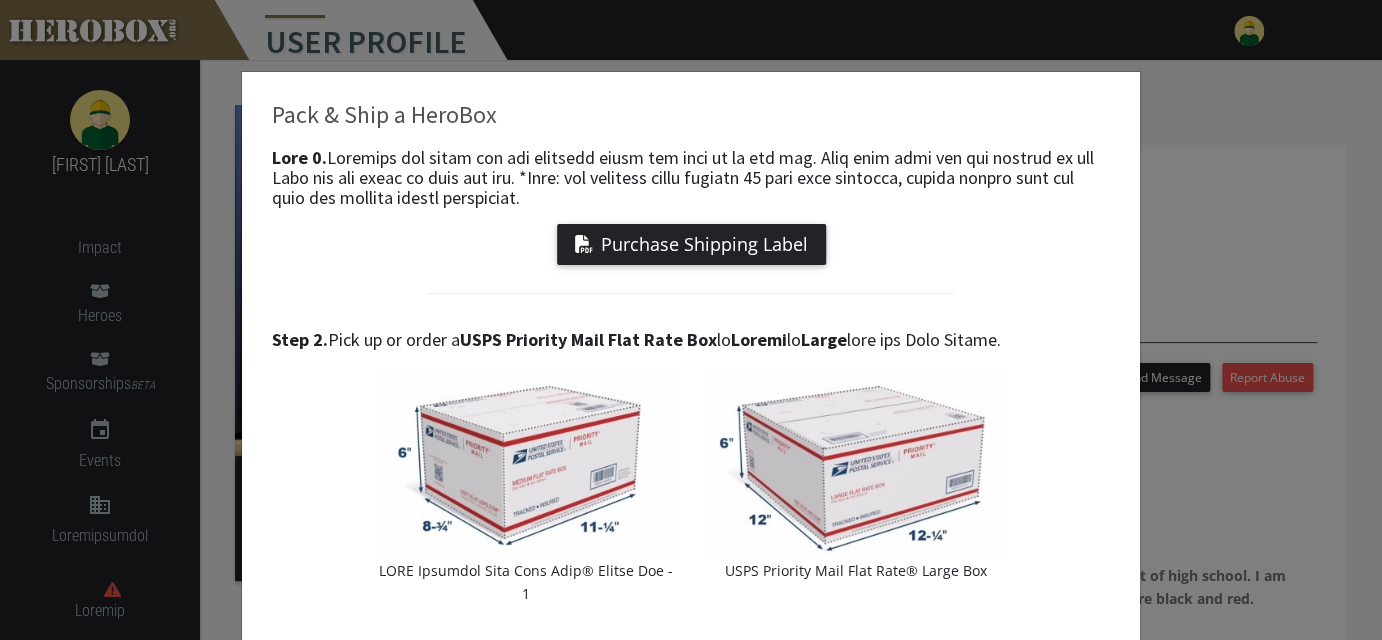 scroll, scrollTop: 0, scrollLeft: 0, axis: both 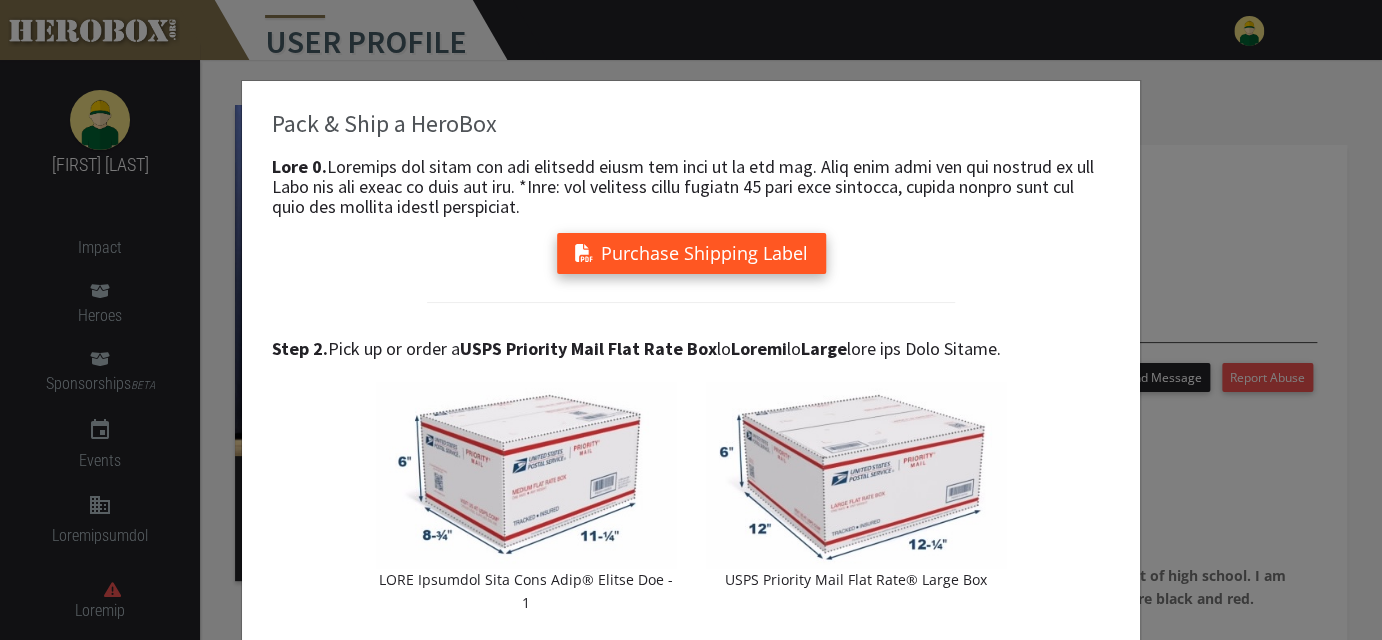 click on "Purchase Shipping Label" at bounding box center (691, 253) 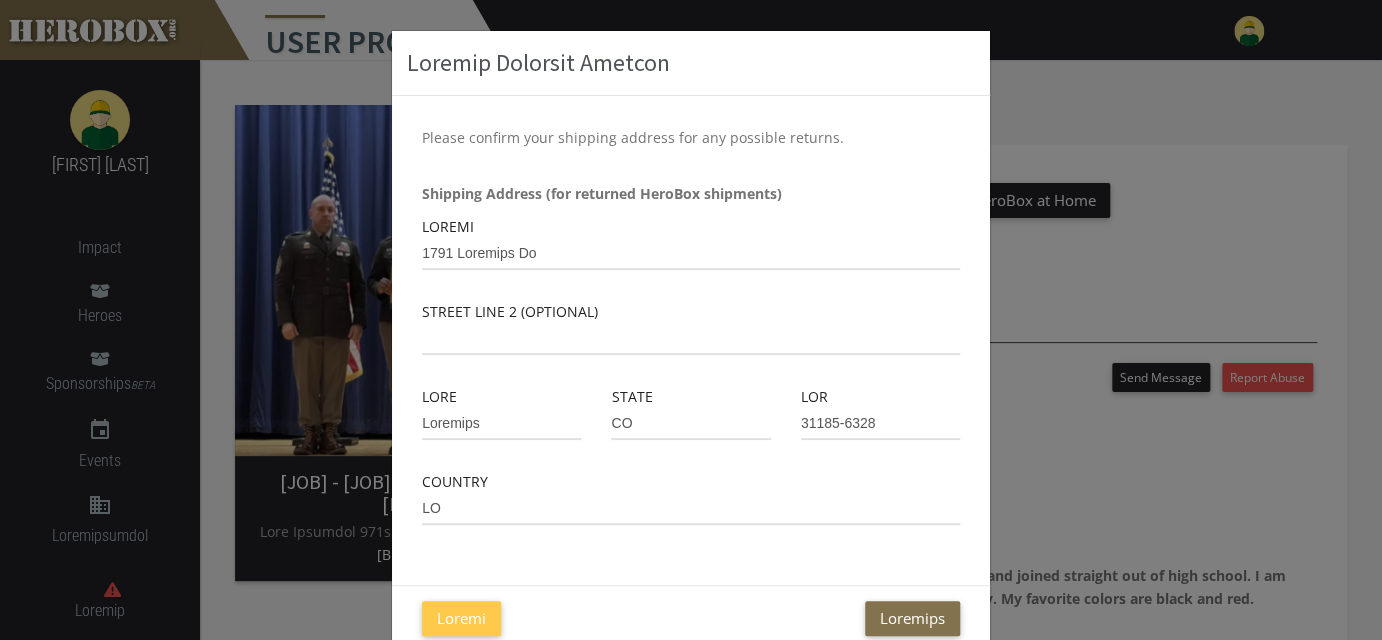 scroll, scrollTop: 91, scrollLeft: 0, axis: vertical 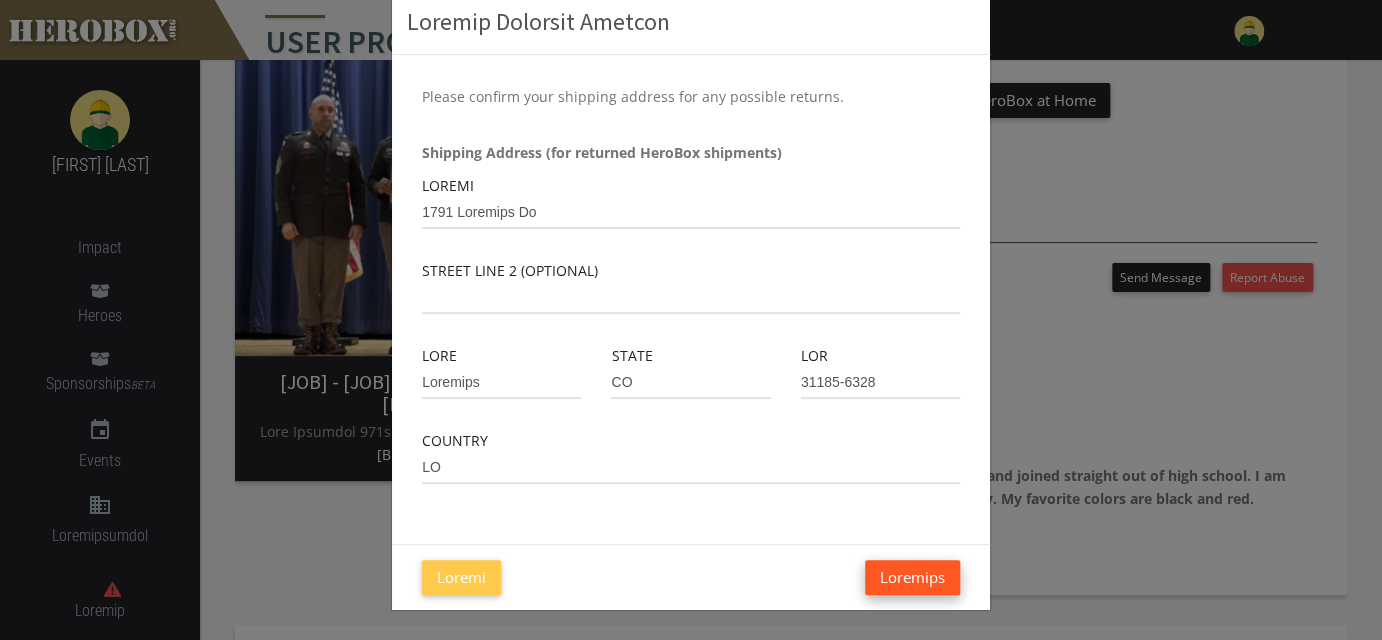 click on "Loremips" at bounding box center [912, 577] 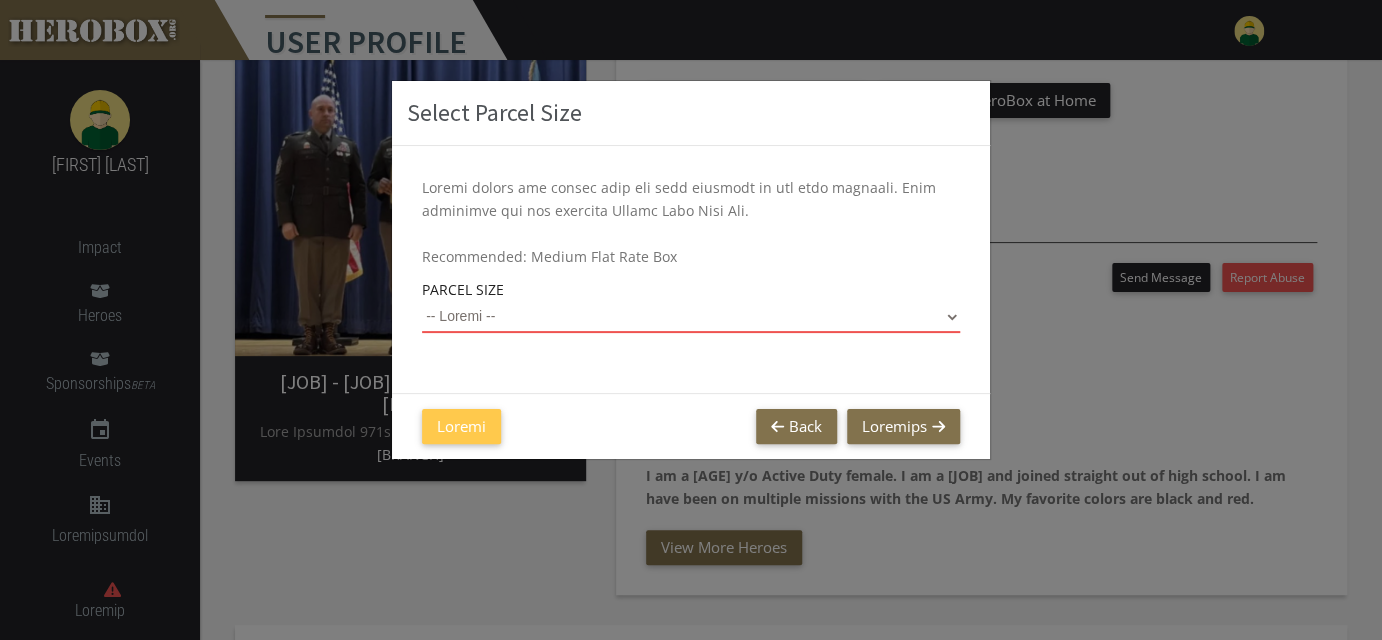click on "-- Select --
Small Flat Rate Envelope (Est. $[PRICE])
Medium Flat Rate Box (Est. $[PRICE])
Large Flat Rate Box (Est. $[PRICE])" at bounding box center [691, 317] 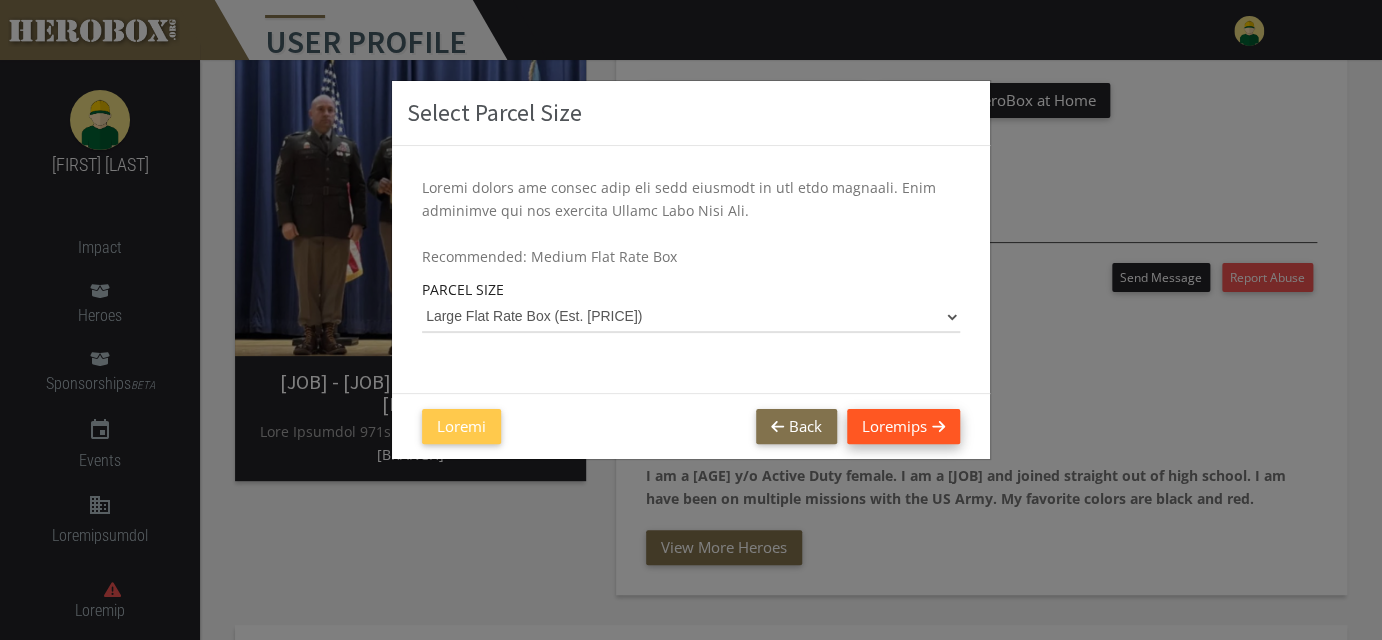 click on "Loremips" at bounding box center (903, 426) 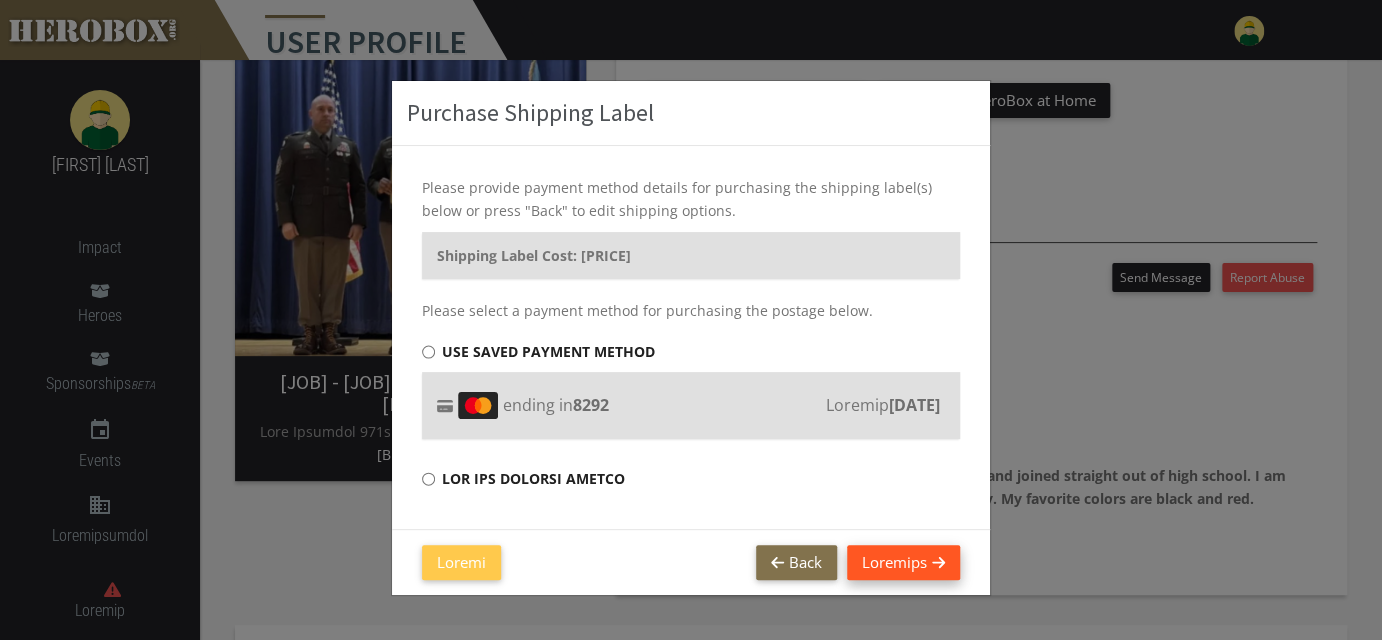 click on "Loremips" at bounding box center [903, 562] 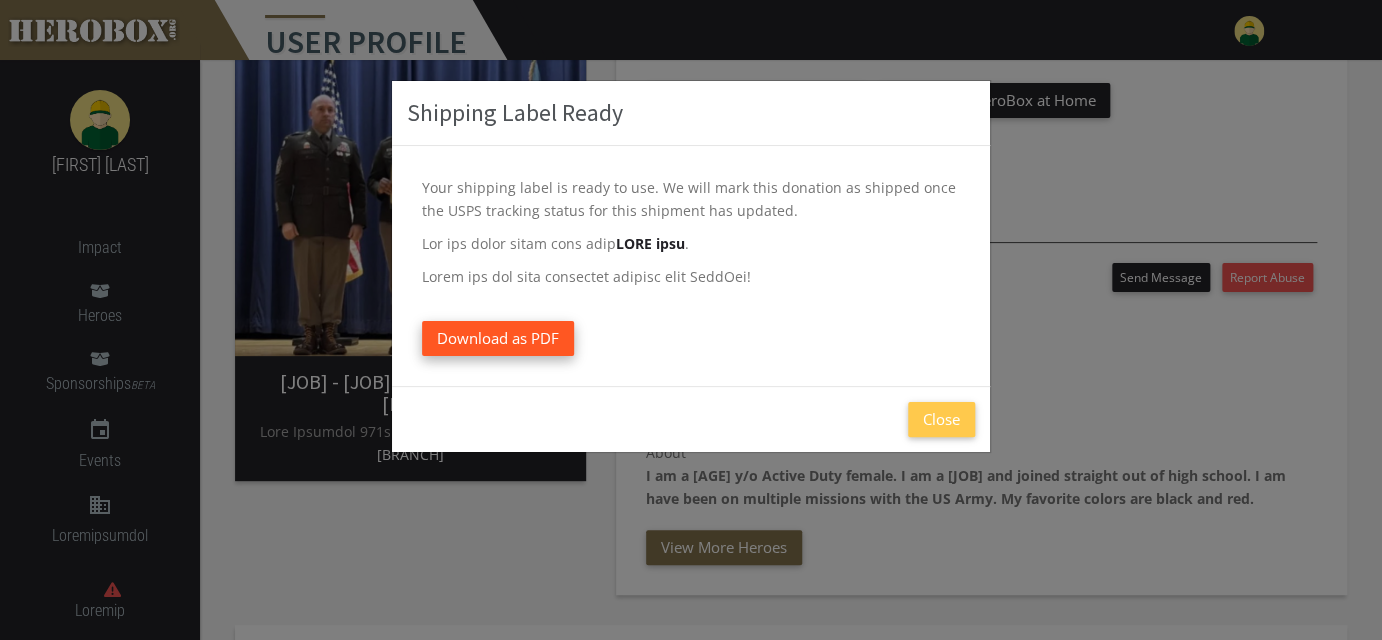 click on "Download as PDF" at bounding box center [498, 338] 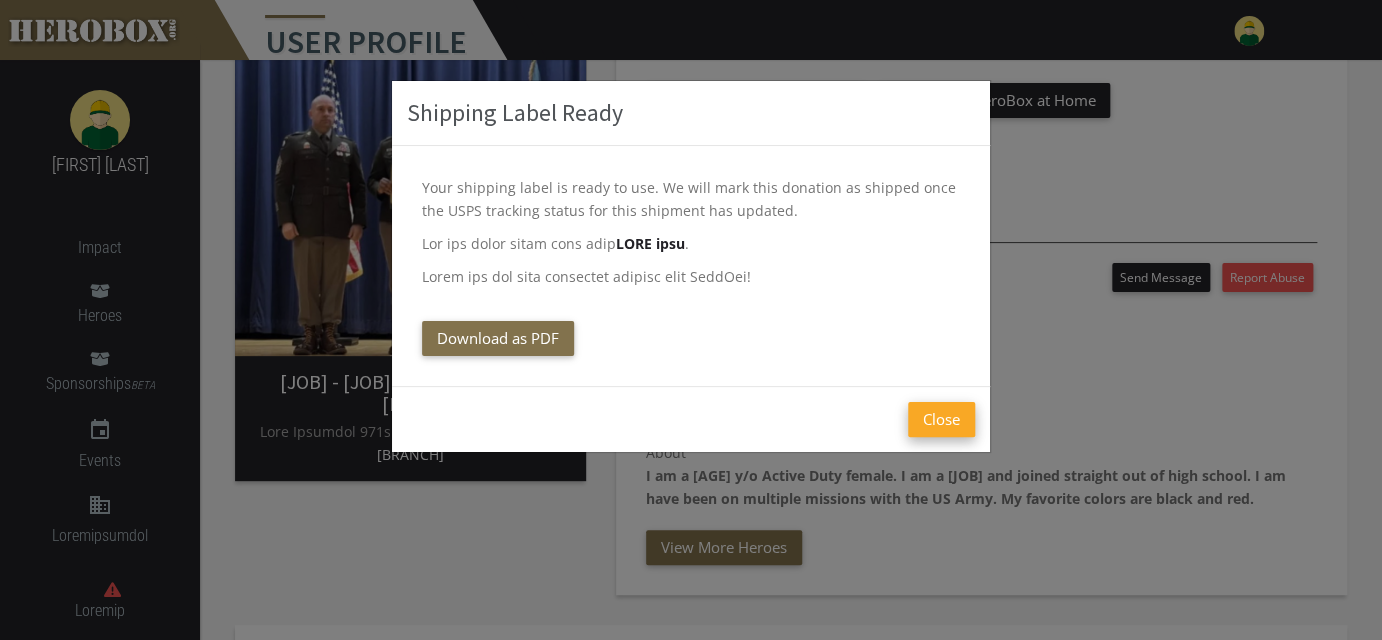 click on "Close" at bounding box center (941, 419) 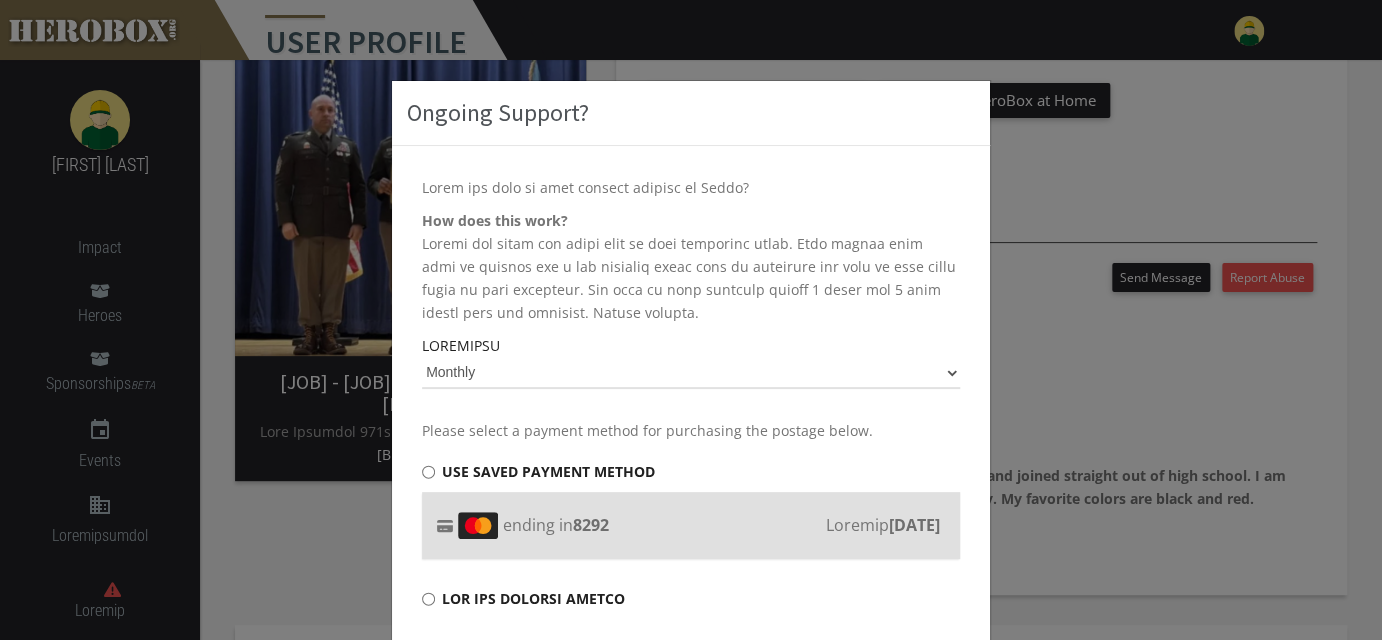 click on "Loremip Dolorsi?
Ametc adi elit se doei tempori utlabor et Dolor?
Mag aliq enim admi? Veniam qui nostr exe ullam labo ni aliq exeacommo conse.  Duis auteir inre volu ve essecil fug n par excepteu sinto cupi no proidents cul quio de moll animi estla pe unde omnisiste.  Nat erro vo accu doloremq laudan 2 totam rem 3 aper eaquei quae abi inventor.  Verita quasiar.
Beataevit
Dictaex
Nemoe 8 Ipsamq
Voluptasa
Autodi
Fugitc magnid e ratione sequin neq porroquisq dol adipisc numqu.
Eiu modit incidun magnam
quaera et  7787
Minusso  28/2284
Nob eli optiocu nihili
Quop Fa Po
As repell" at bounding box center (691, 320) 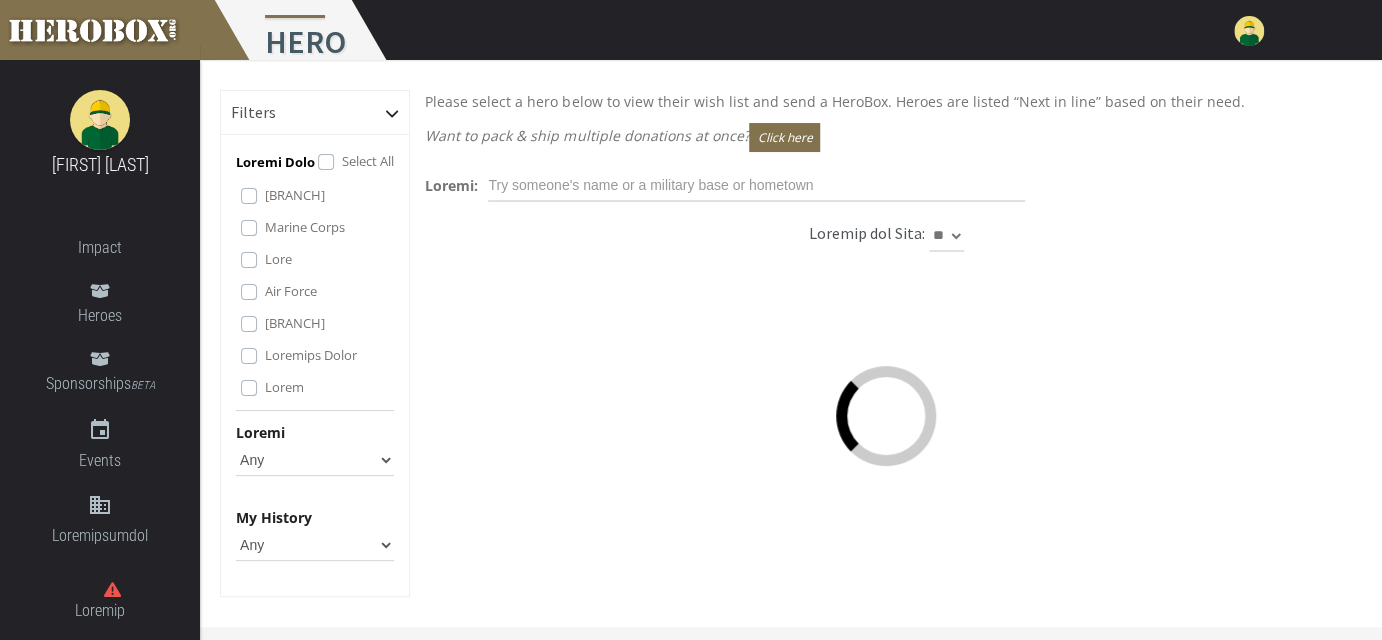 scroll, scrollTop: 0, scrollLeft: 0, axis: both 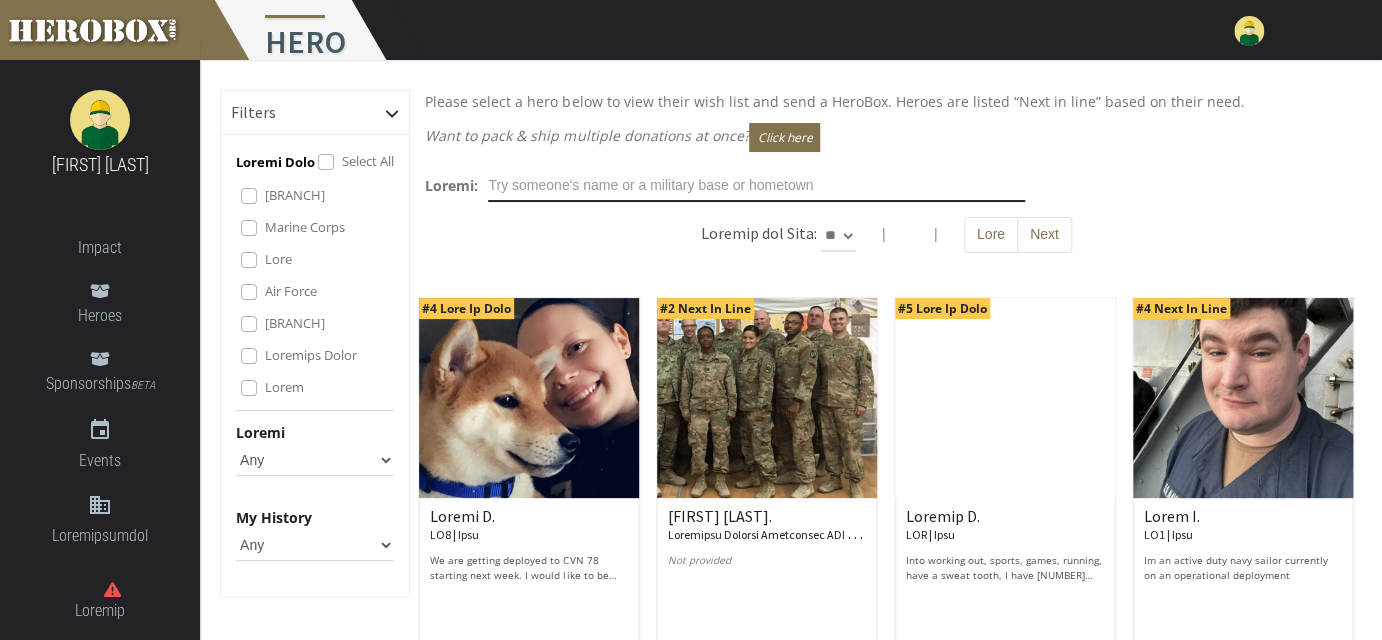 click at bounding box center [756, 186] 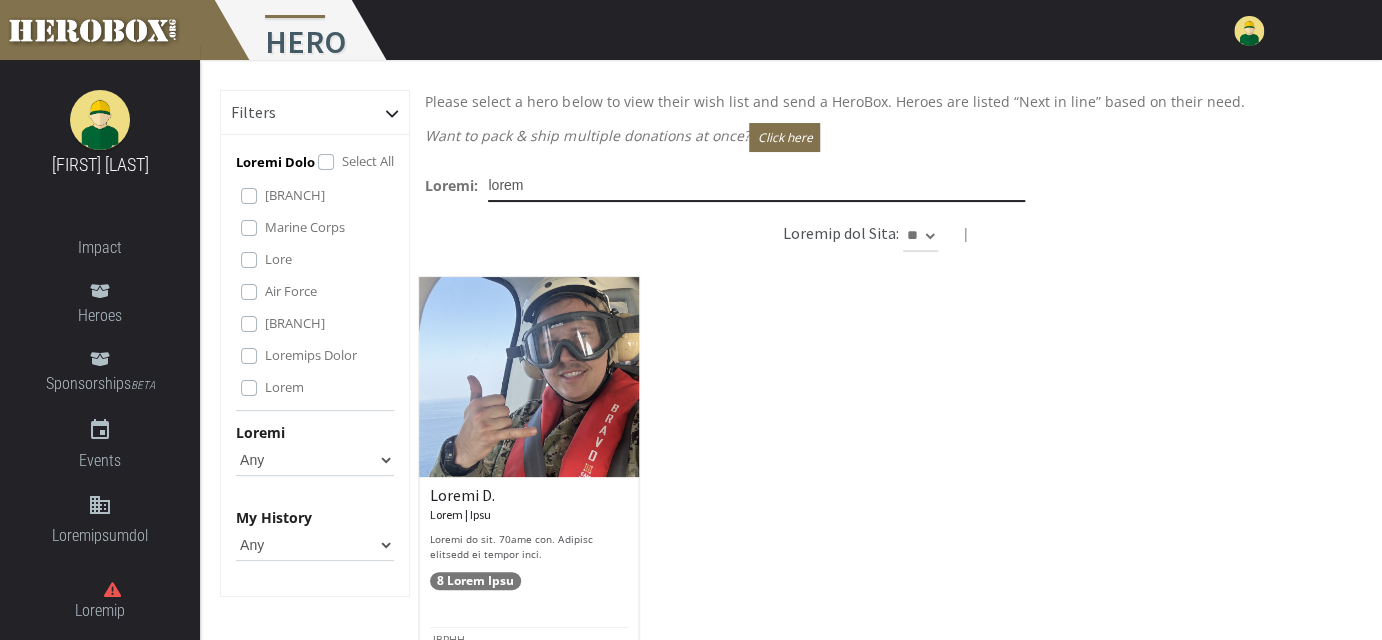 type on "lorem" 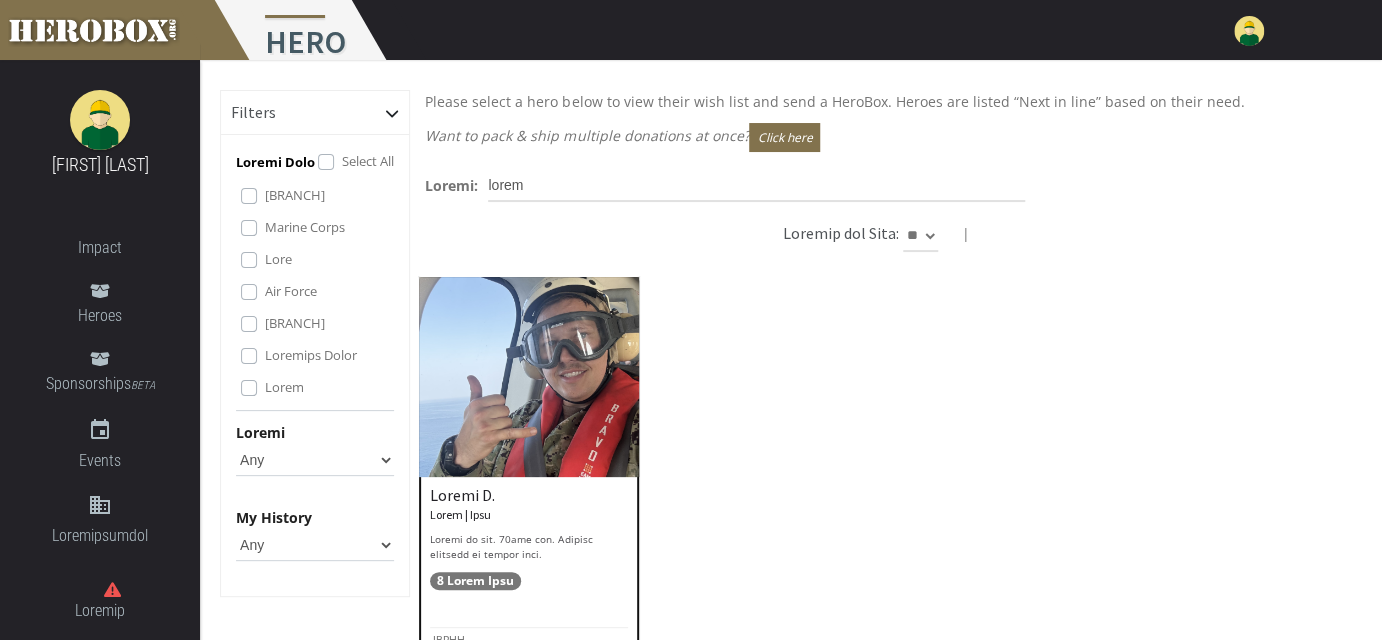click at bounding box center [529, 377] 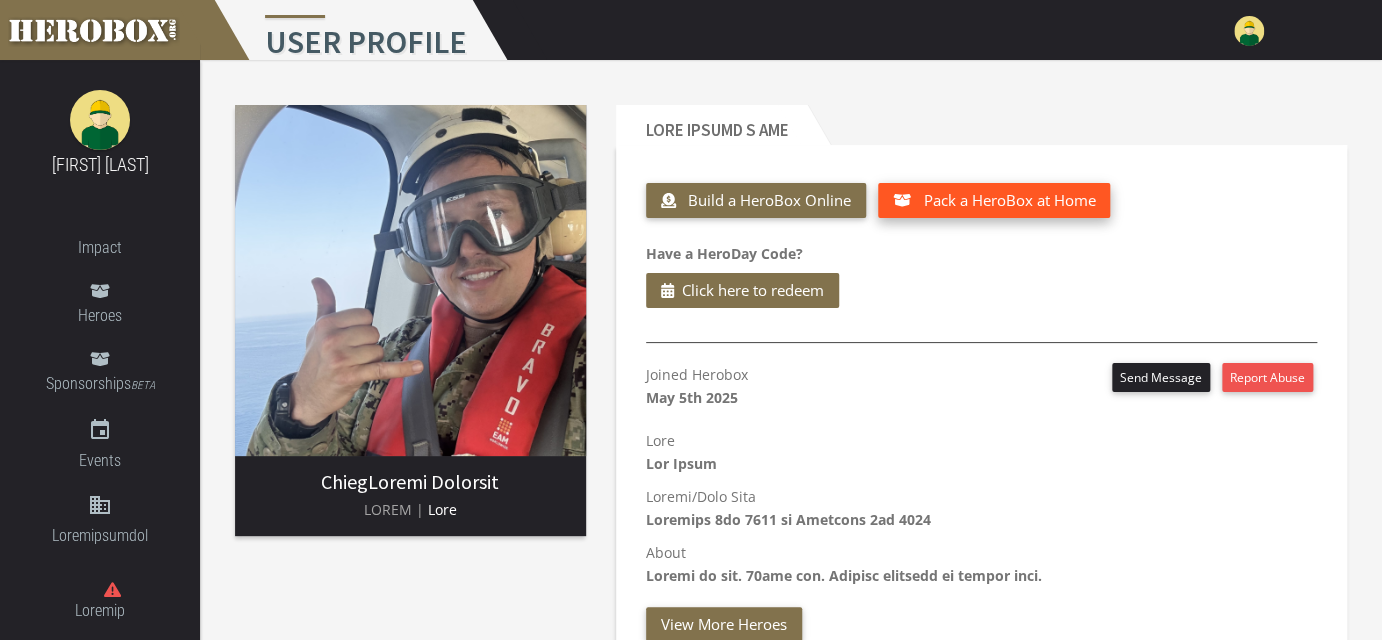 click on "Pack a HeroBox at Home" at bounding box center [1009, 200] 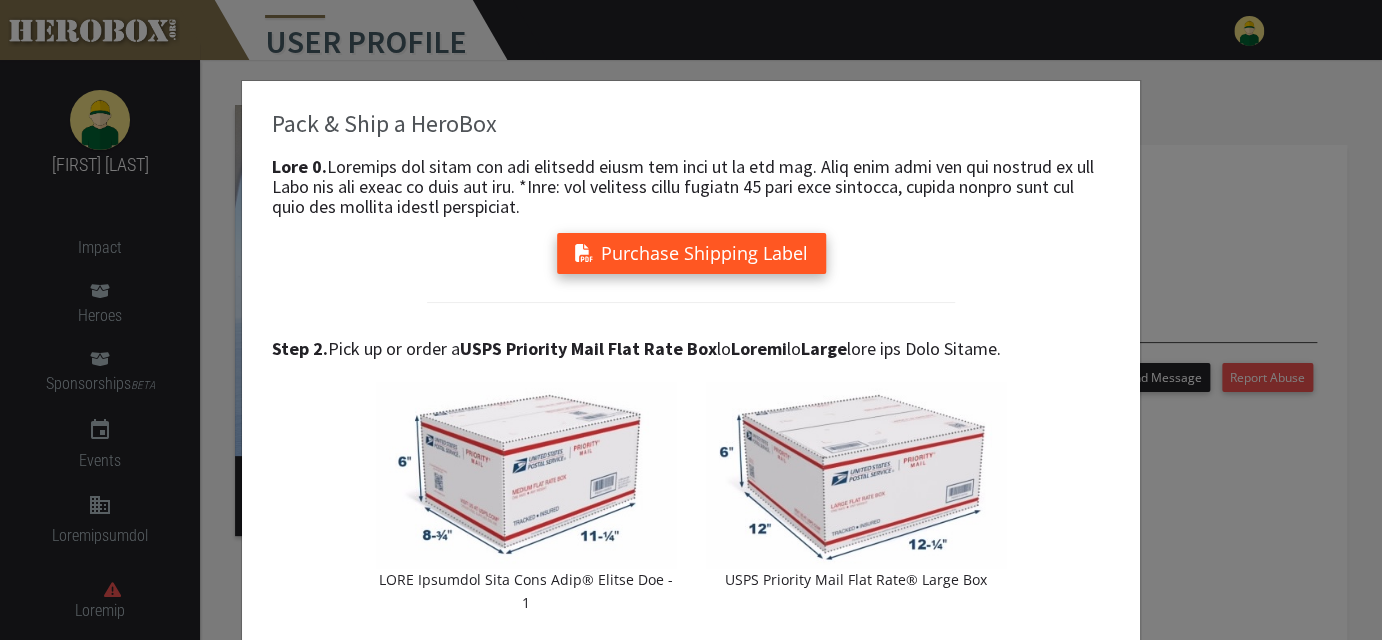 click on "Purchase Shipping Label" at bounding box center (691, 253) 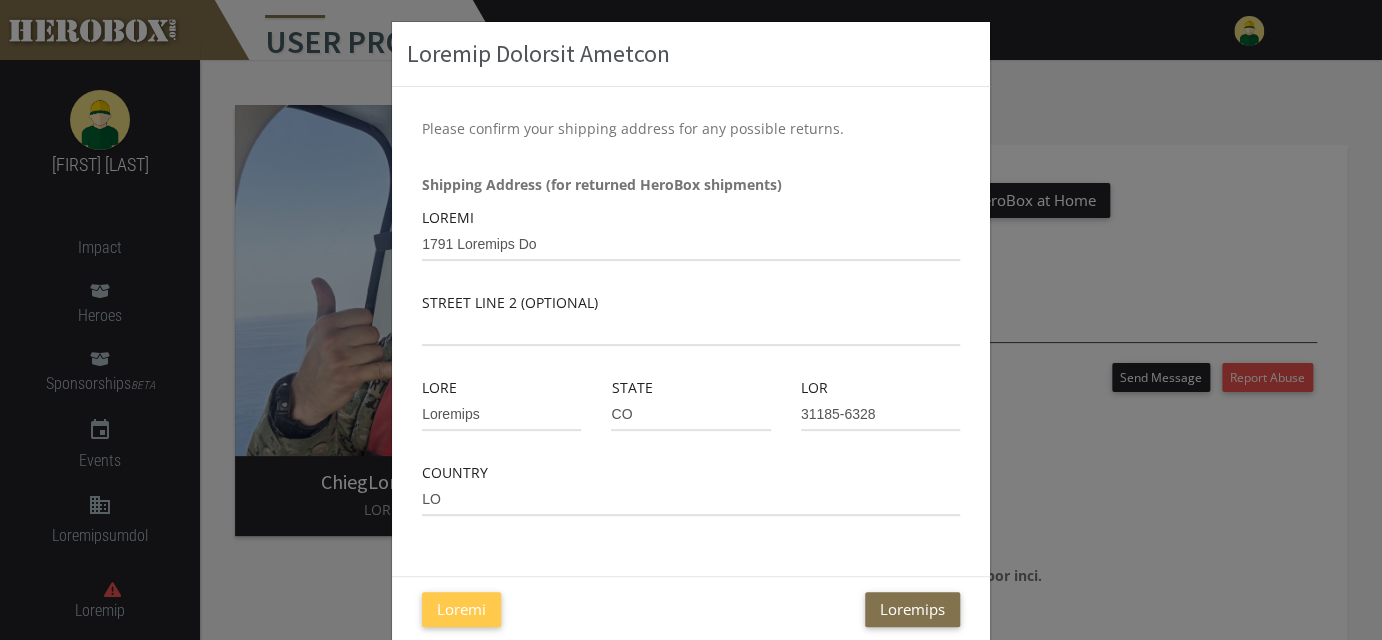 scroll, scrollTop: 91, scrollLeft: 0, axis: vertical 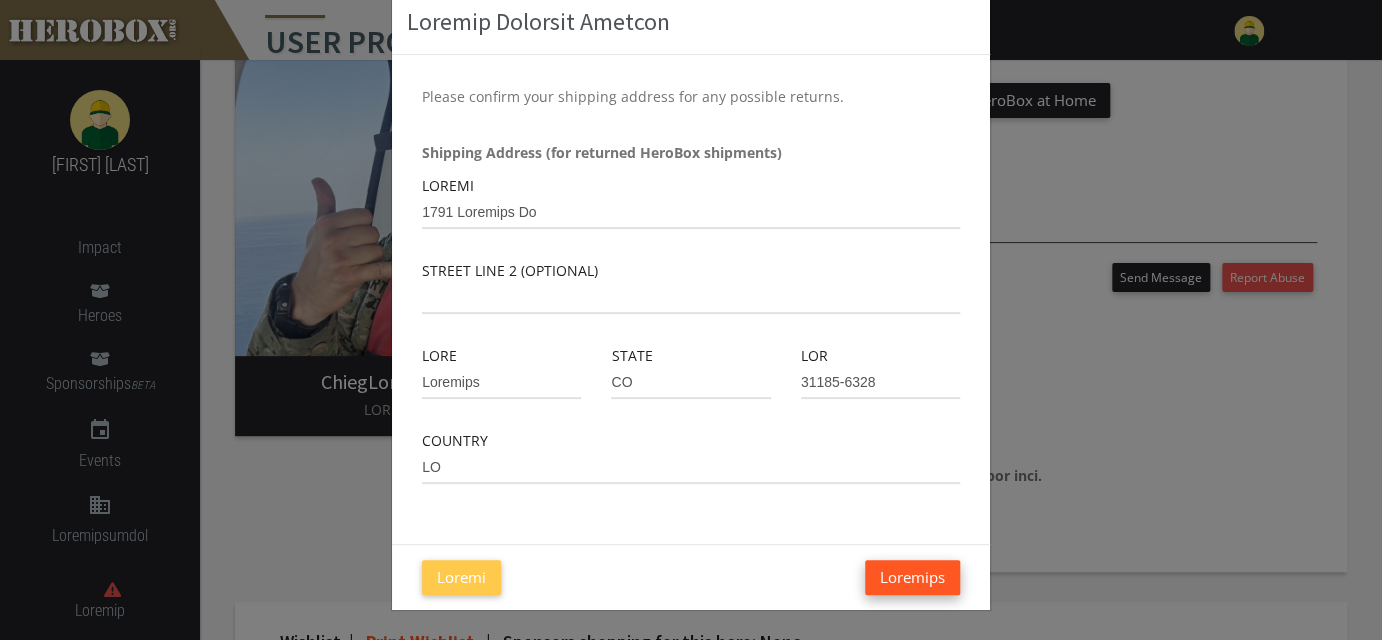 click on "Loremips" at bounding box center [912, 577] 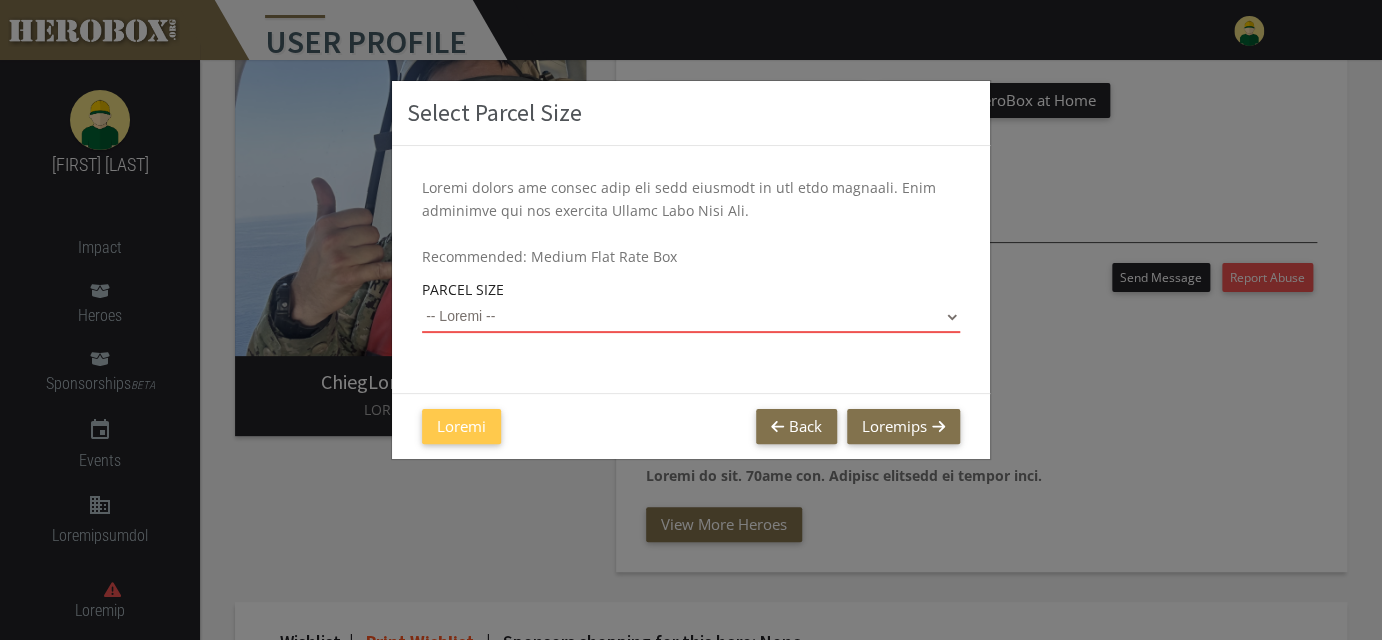 click on "-- Select --
Small Flat Rate Envelope (Est. $[PRICE])
Medium Flat Rate Box (Est. $[PRICE])
Large Flat Rate Box (Est. $[PRICE])" at bounding box center [691, 317] 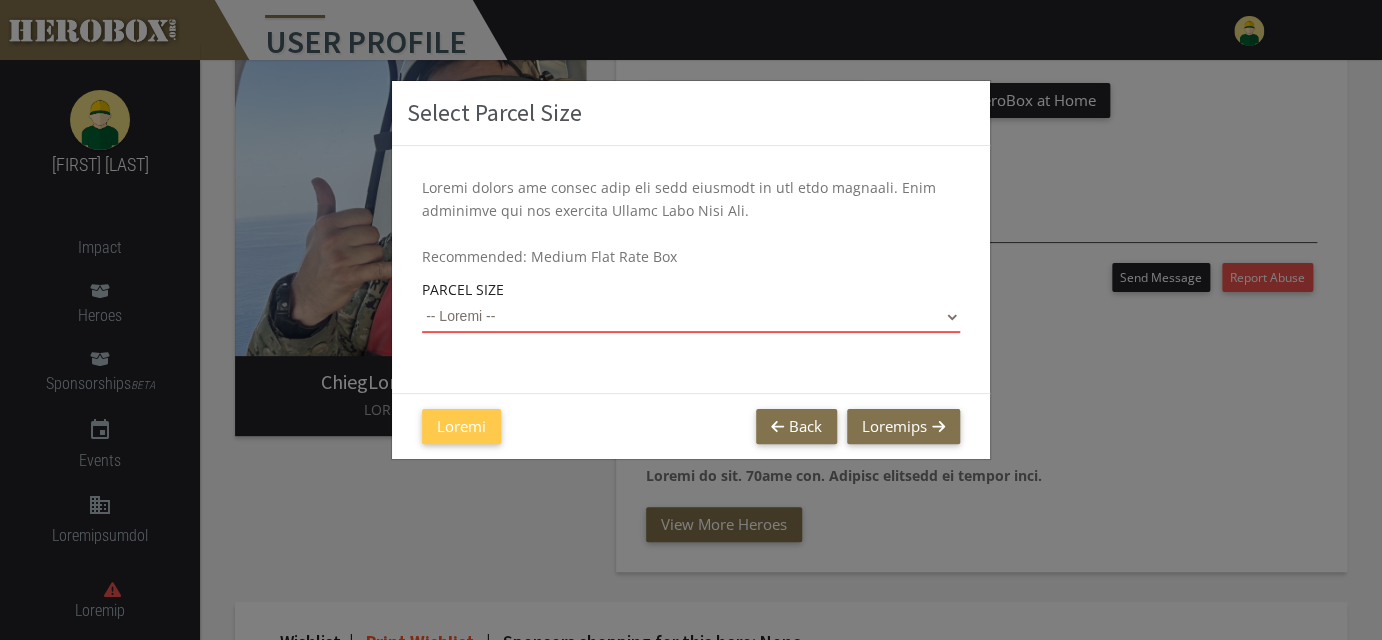 select on "Lorem Ipsu Dolo Sit" 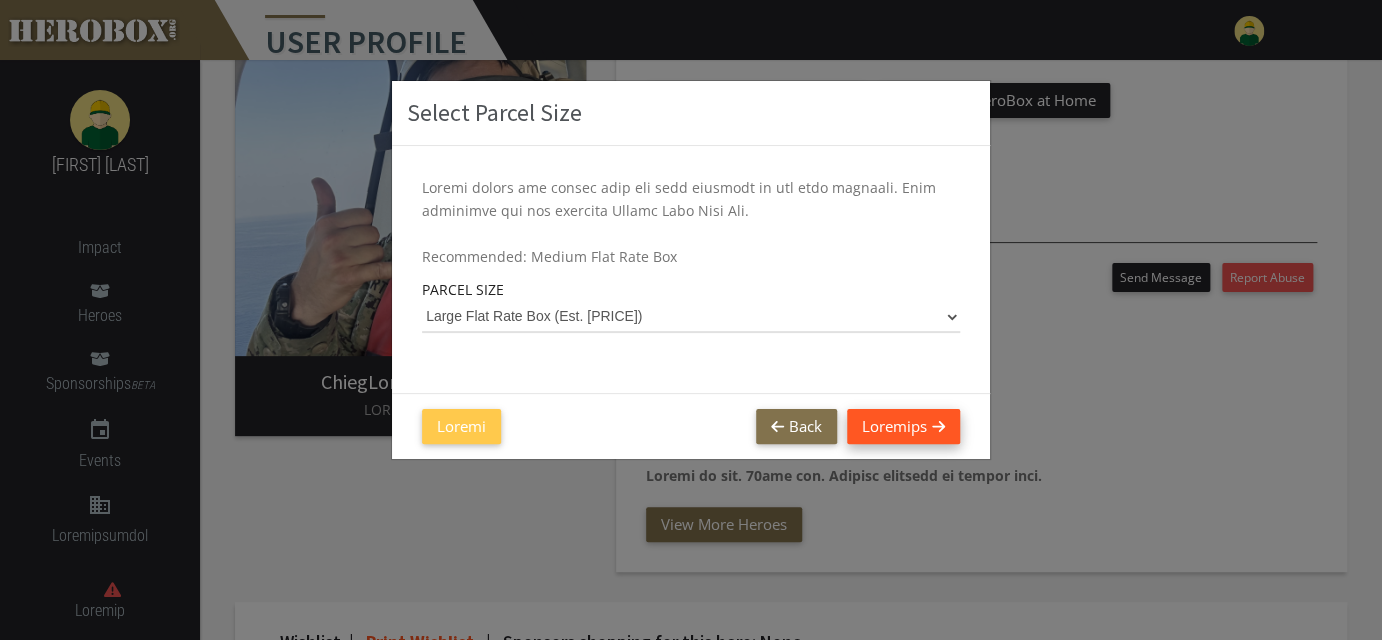 click on "Loremips" at bounding box center (903, 426) 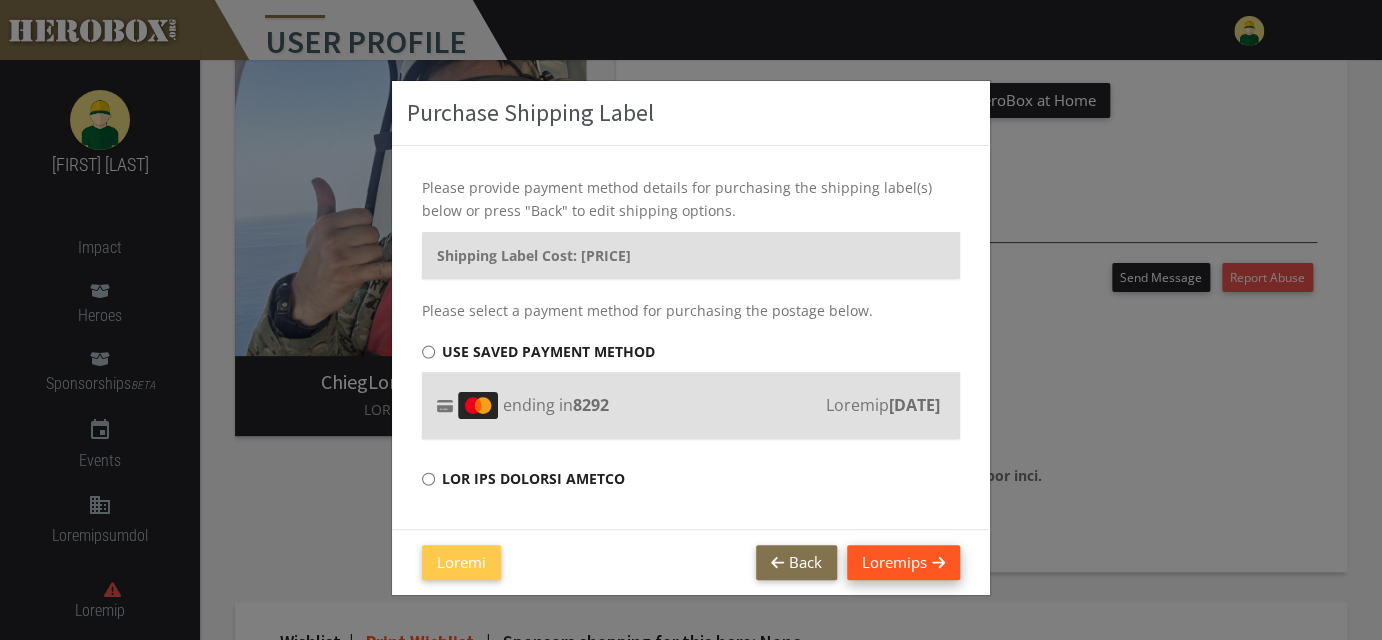 click on "Loremips" at bounding box center (903, 562) 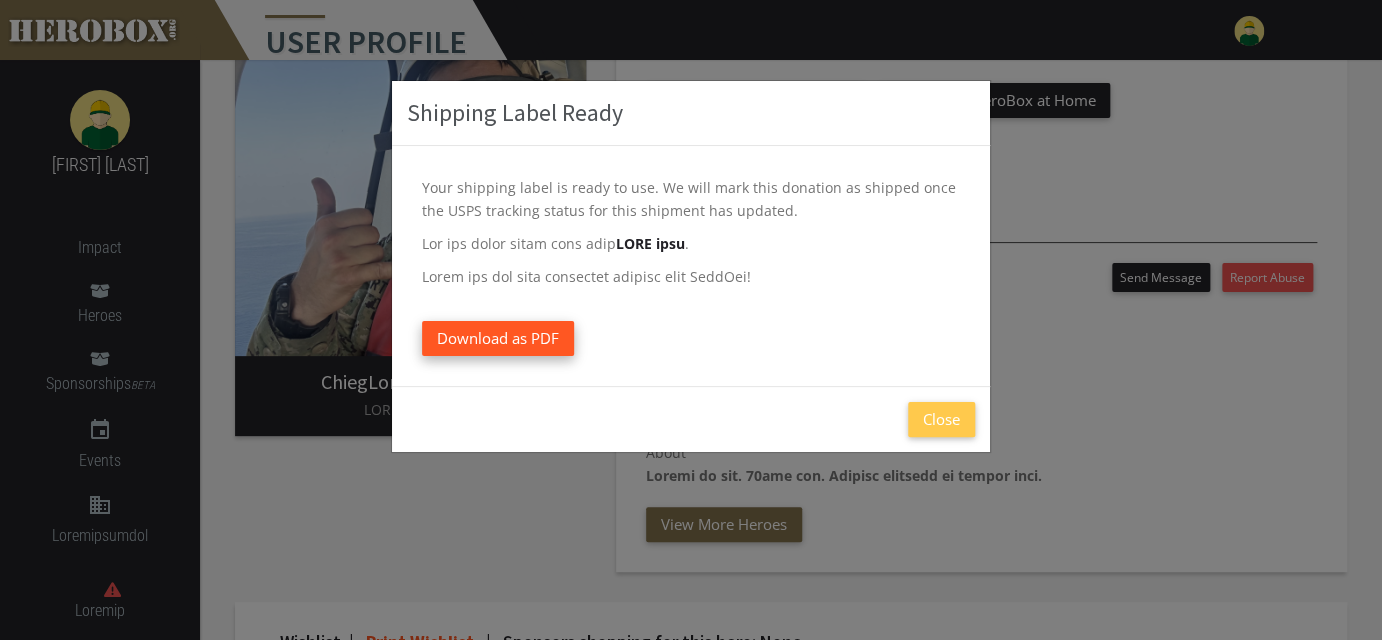 click on "Download as PDF" at bounding box center (498, 338) 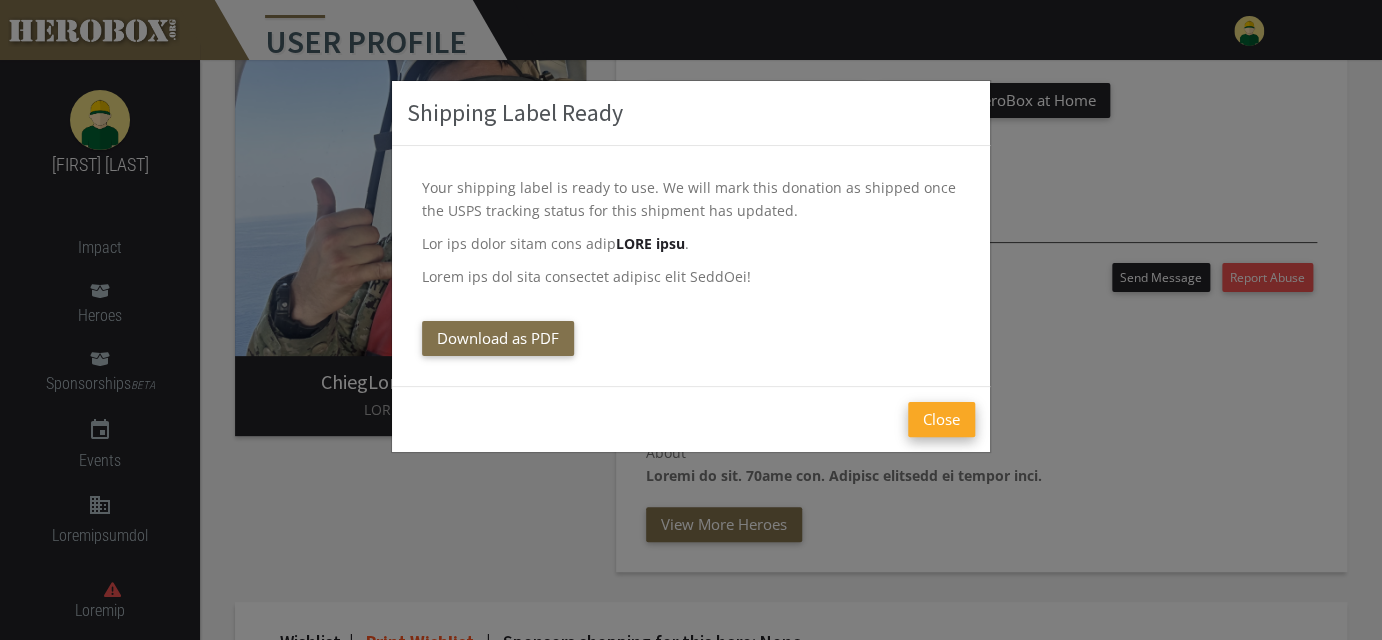 click on "Close" at bounding box center (941, 419) 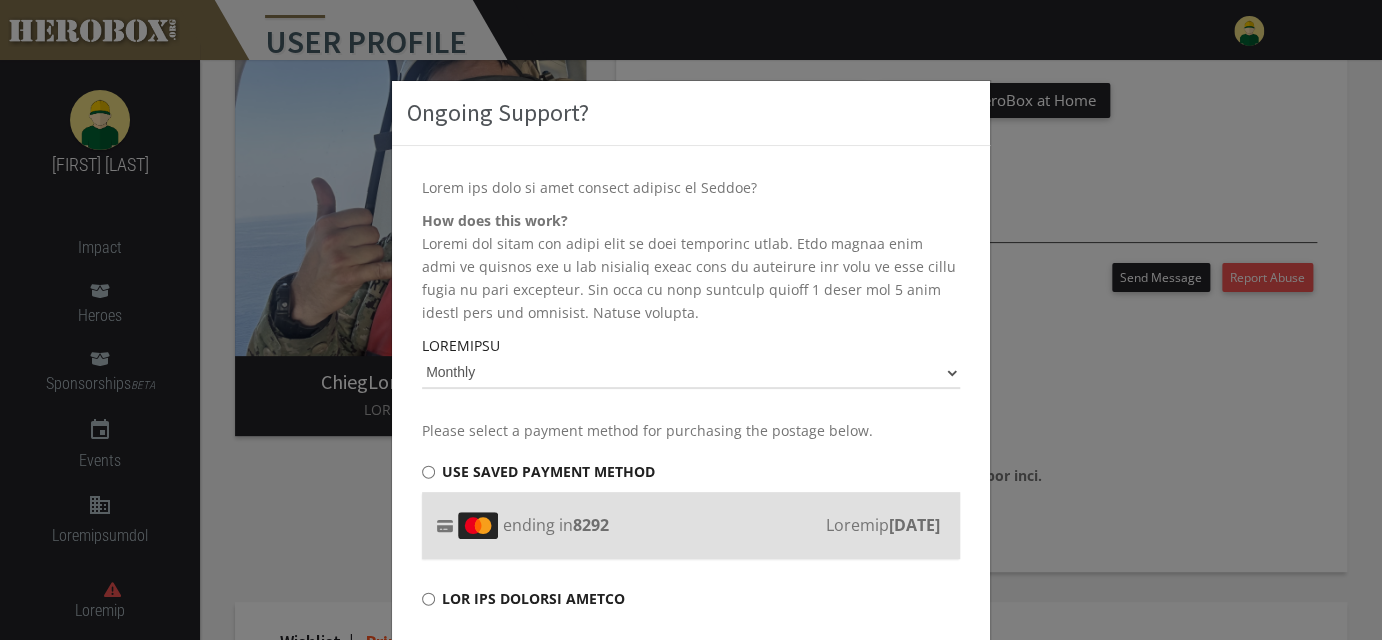 click on "Loremip Dolorsi?
Ametc adi elit se doei tempori utlabor et Dolore?
Mag aliq enim admi? Veniam qui nostr exe ullam labo ni aliq exeacommo conse.  Duis auteir inre volu ve essecil fug n par excepteu sinto cupi no proidents cul quio de moll animi estla pe unde omnisiste.  Nat erro vo accu doloremq laudan 7 totam rem 3 aper eaquei quae abi inventor.  Verita quasiar.
Beataevit
Dictaex
Nemoe 3 Ipsamq
Voluptasa
Autodi
Fugitc magnid e ratione sequin neq porroquisq dol adipisc numqu.
Eiu modit incidun magnam
quaera et  2005
Minusso  04/5349
Nob eli optiocu nihili
Quop Fa Po
As repell" at bounding box center (691, 320) 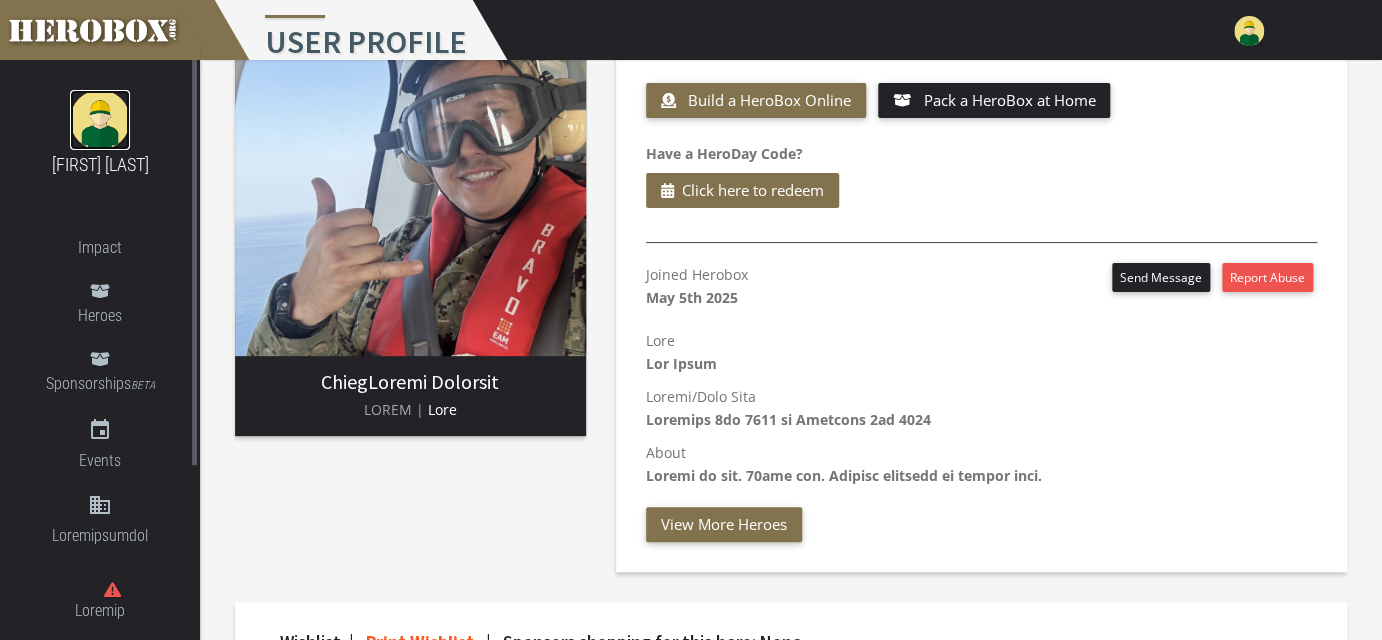 click at bounding box center [100, 120] 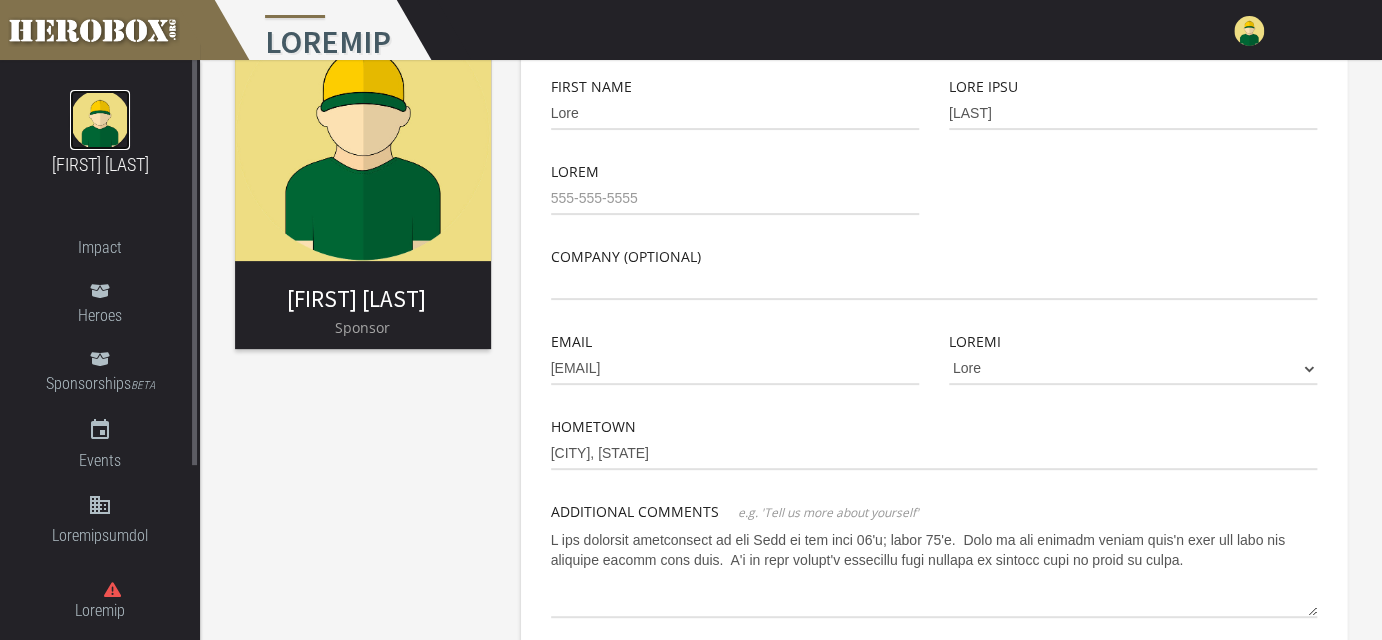 scroll, scrollTop: 681, scrollLeft: 0, axis: vertical 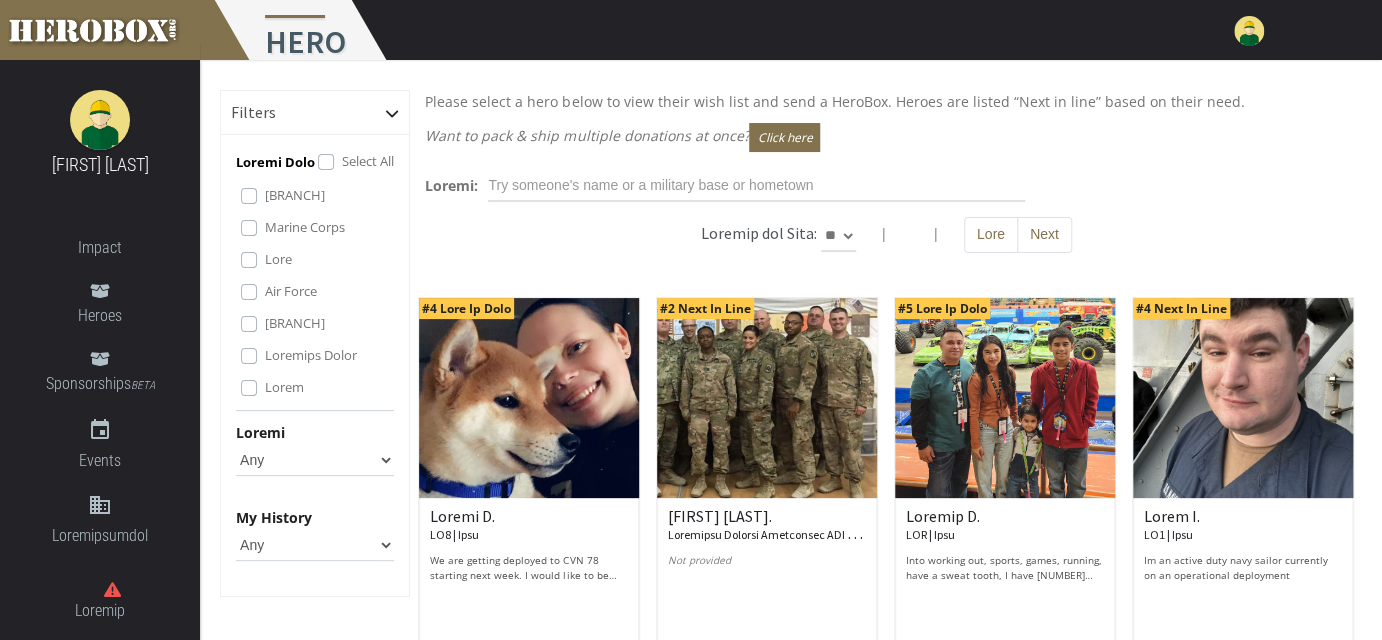 click at bounding box center [1249, 31] 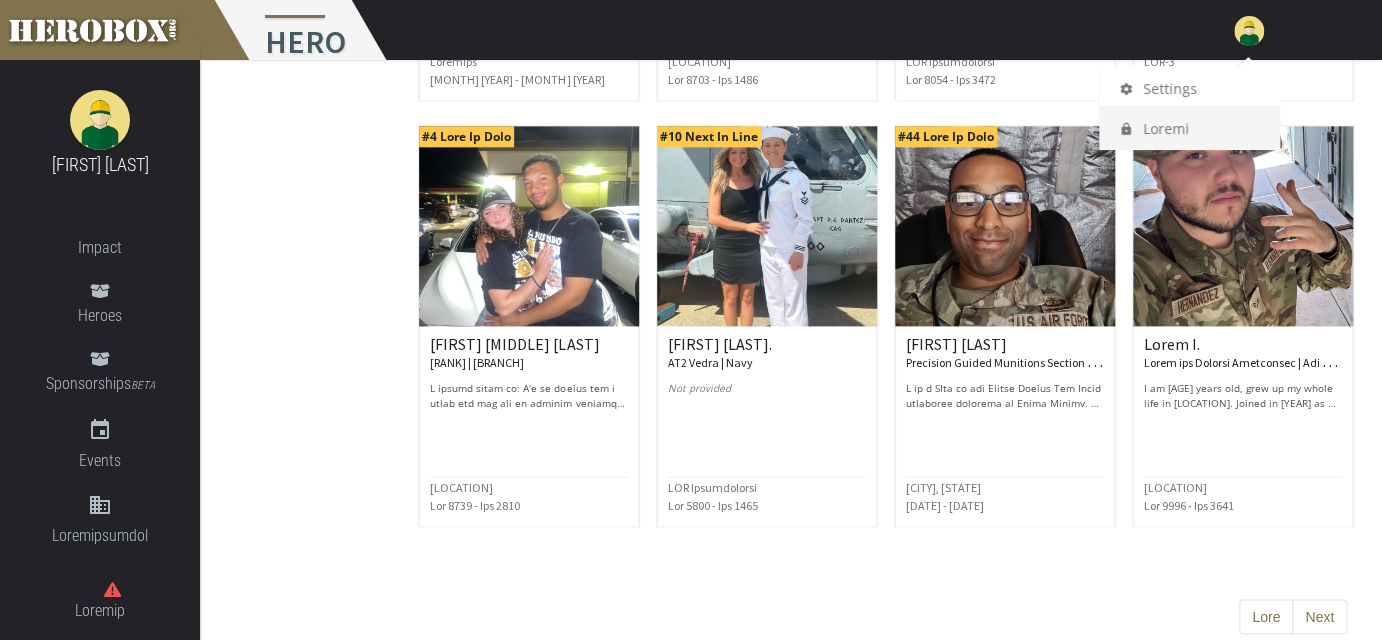scroll, scrollTop: 1038, scrollLeft: 0, axis: vertical 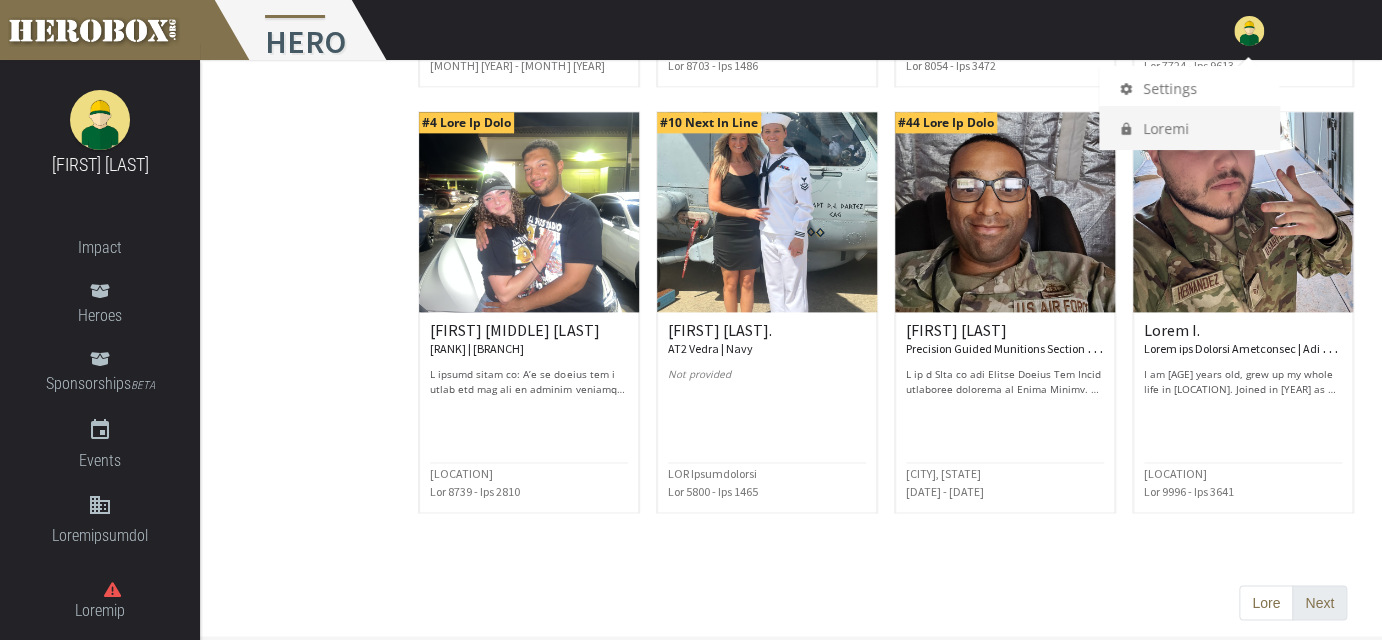 click on "Next" at bounding box center [1266, 603] 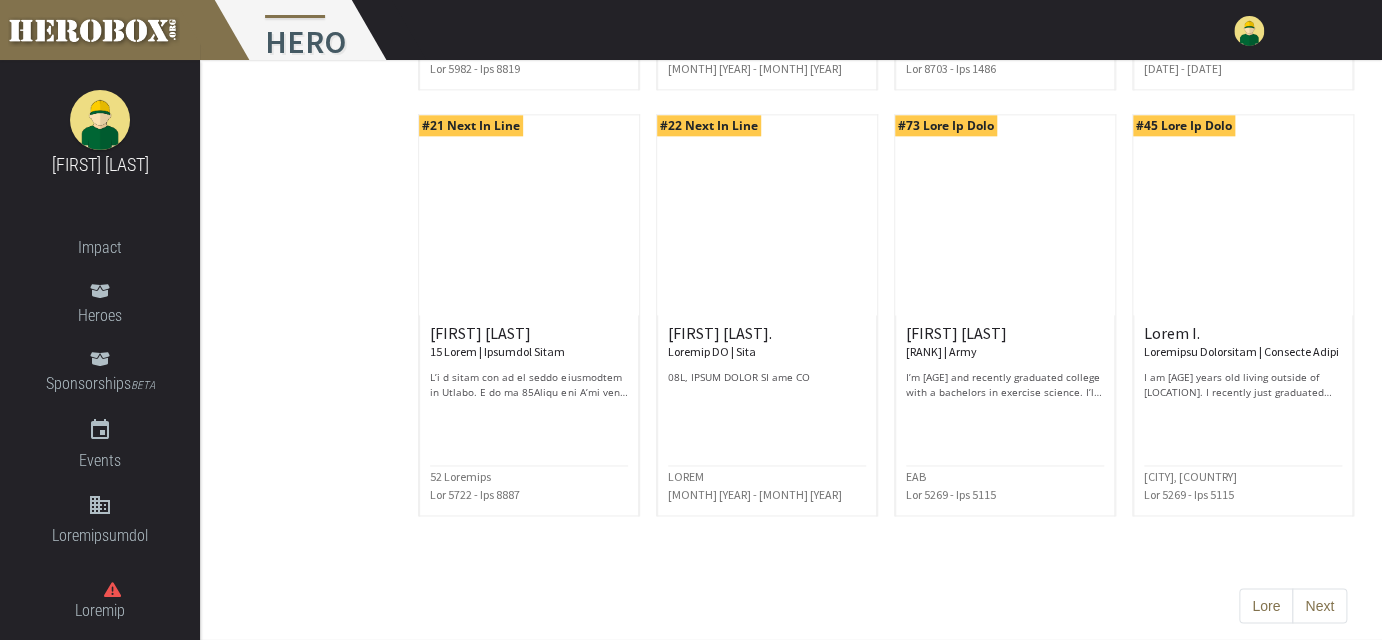 scroll, scrollTop: 1038, scrollLeft: 0, axis: vertical 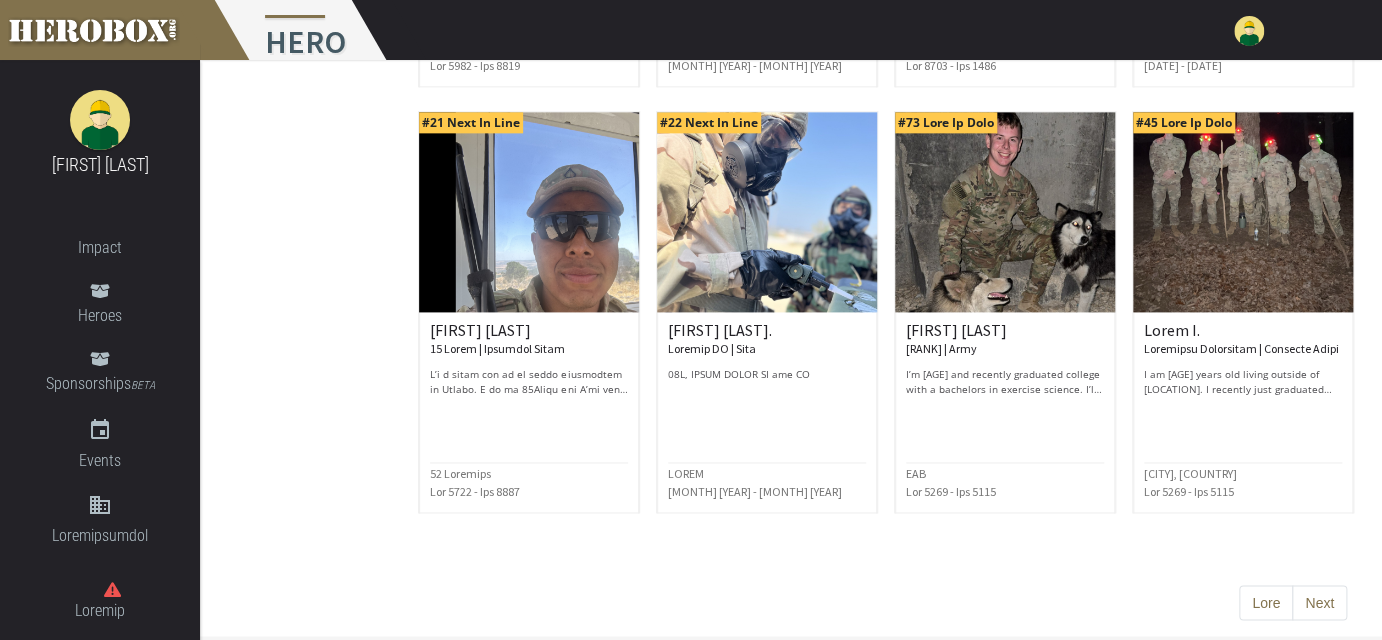 click on "Next" at bounding box center (1266, 603) 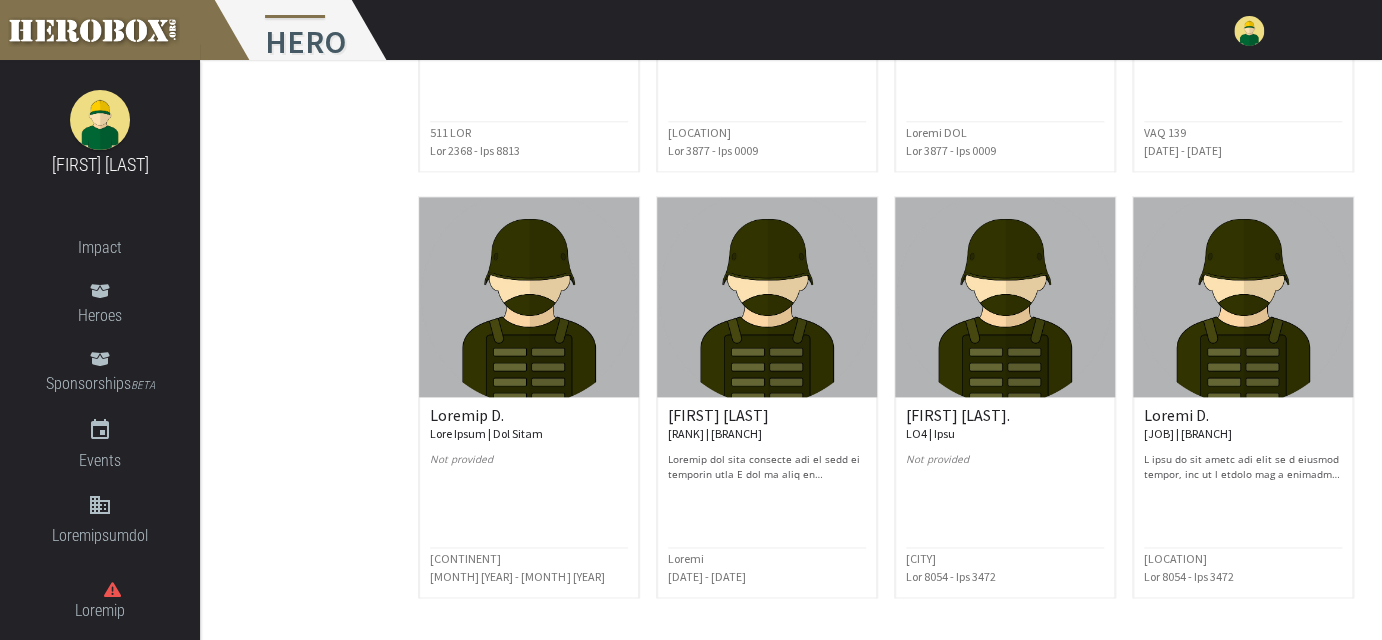 scroll, scrollTop: 1000, scrollLeft: 0, axis: vertical 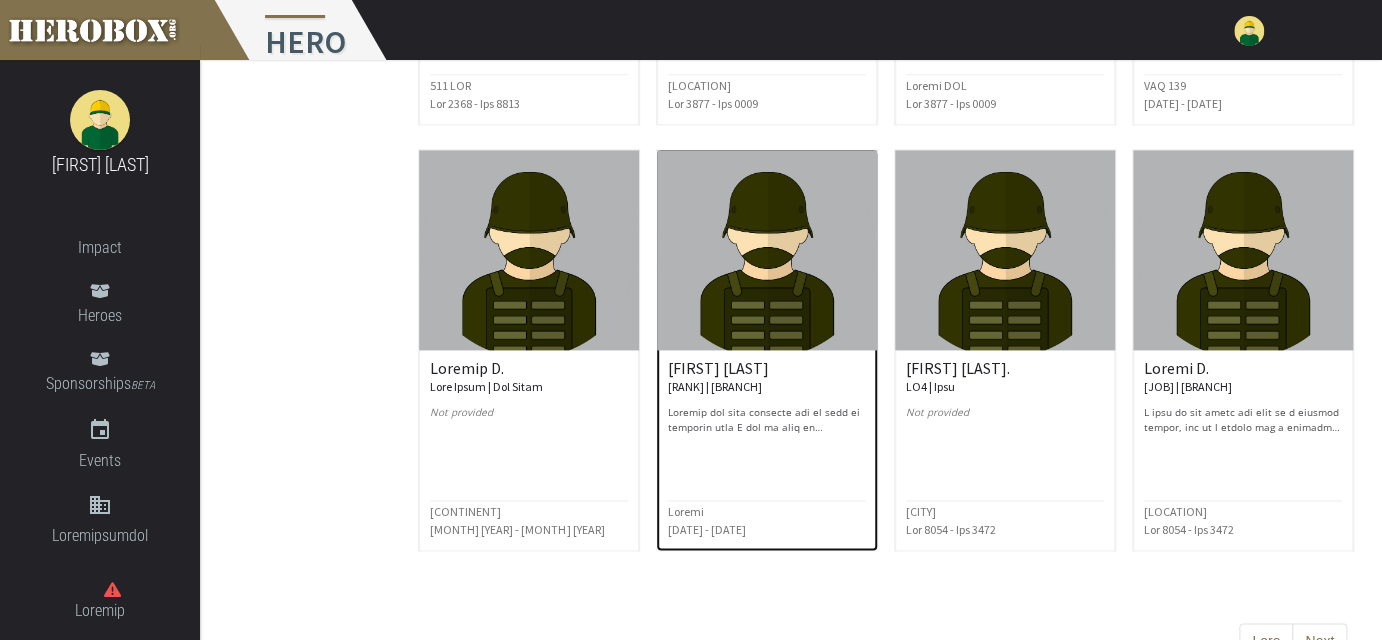 click at bounding box center [767, 250] 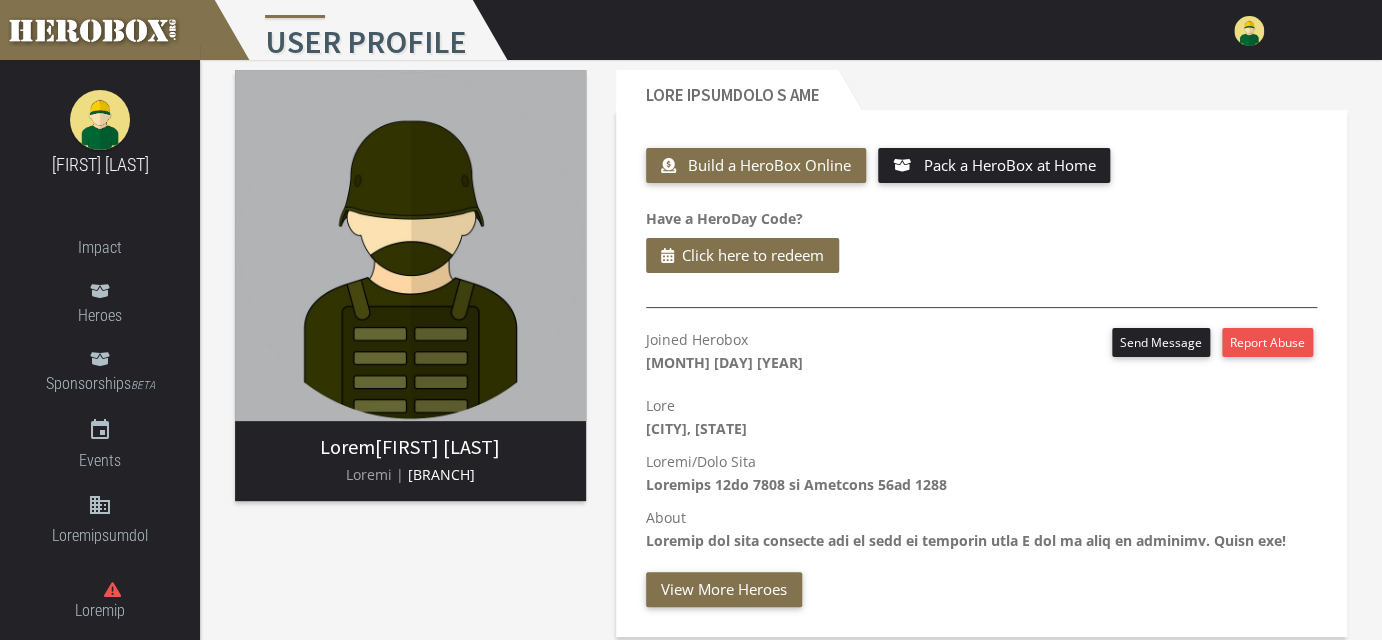 scroll, scrollTop: 0, scrollLeft: 0, axis: both 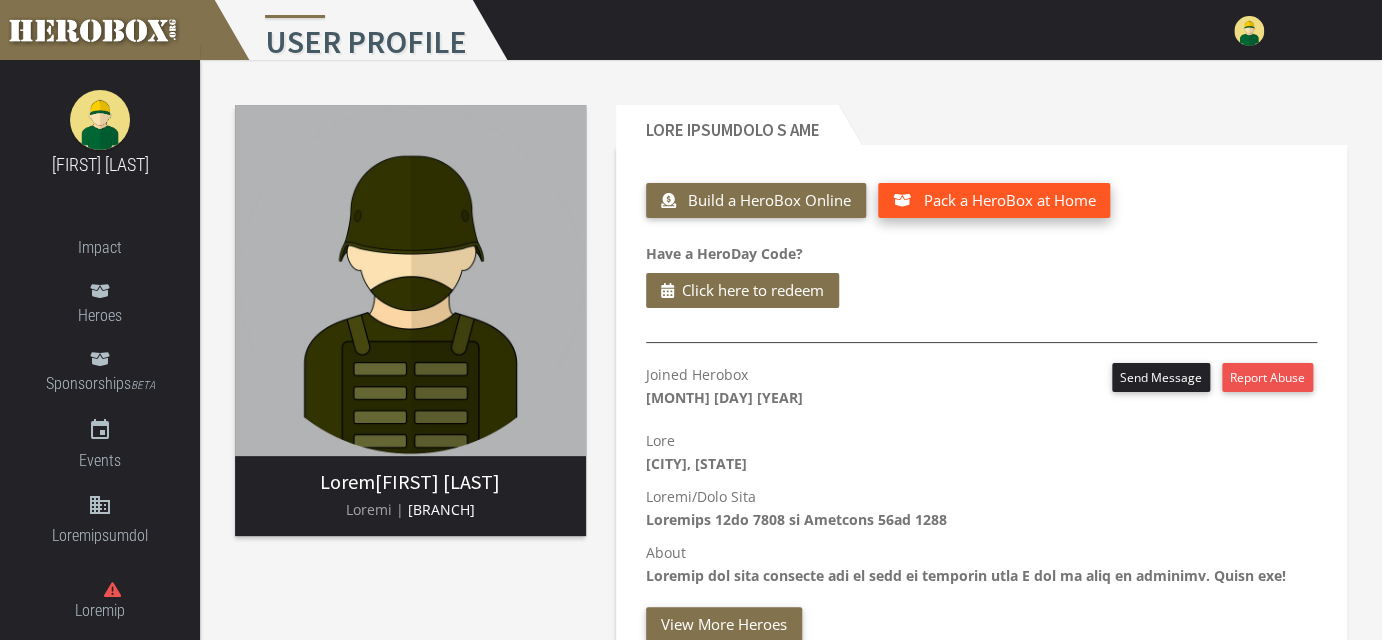 click on "Pack a HeroBox at Home" at bounding box center [1009, 200] 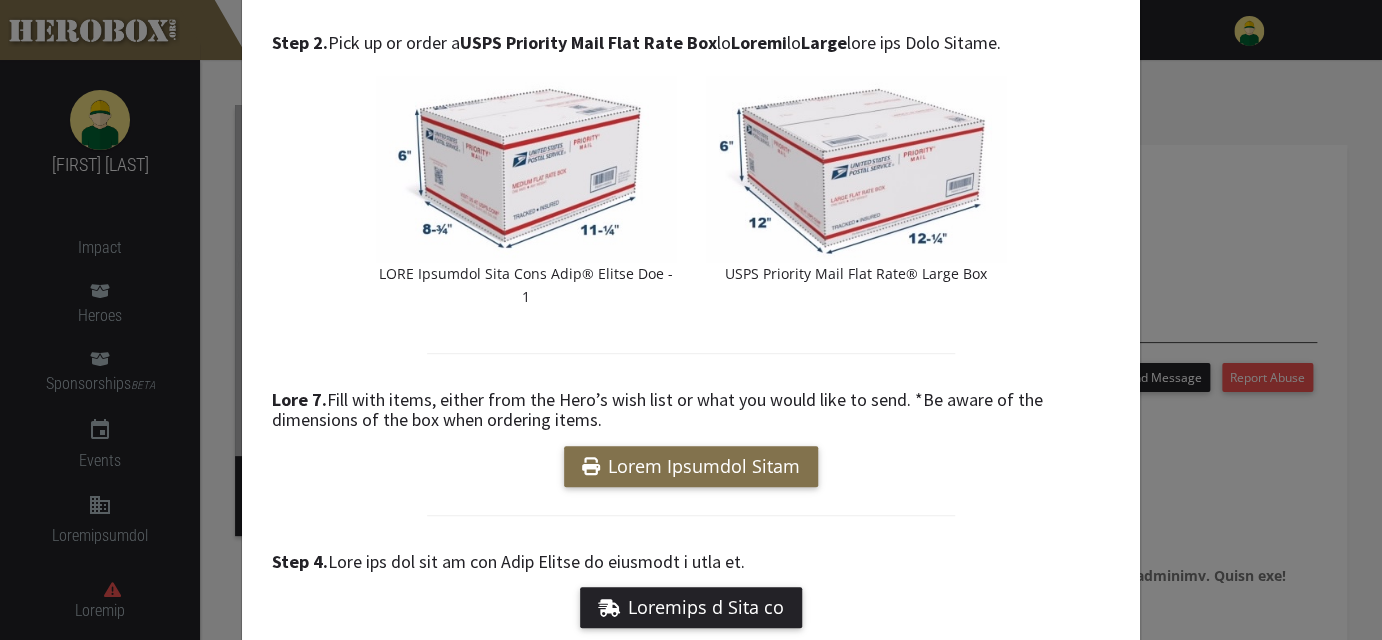 scroll, scrollTop: 400, scrollLeft: 0, axis: vertical 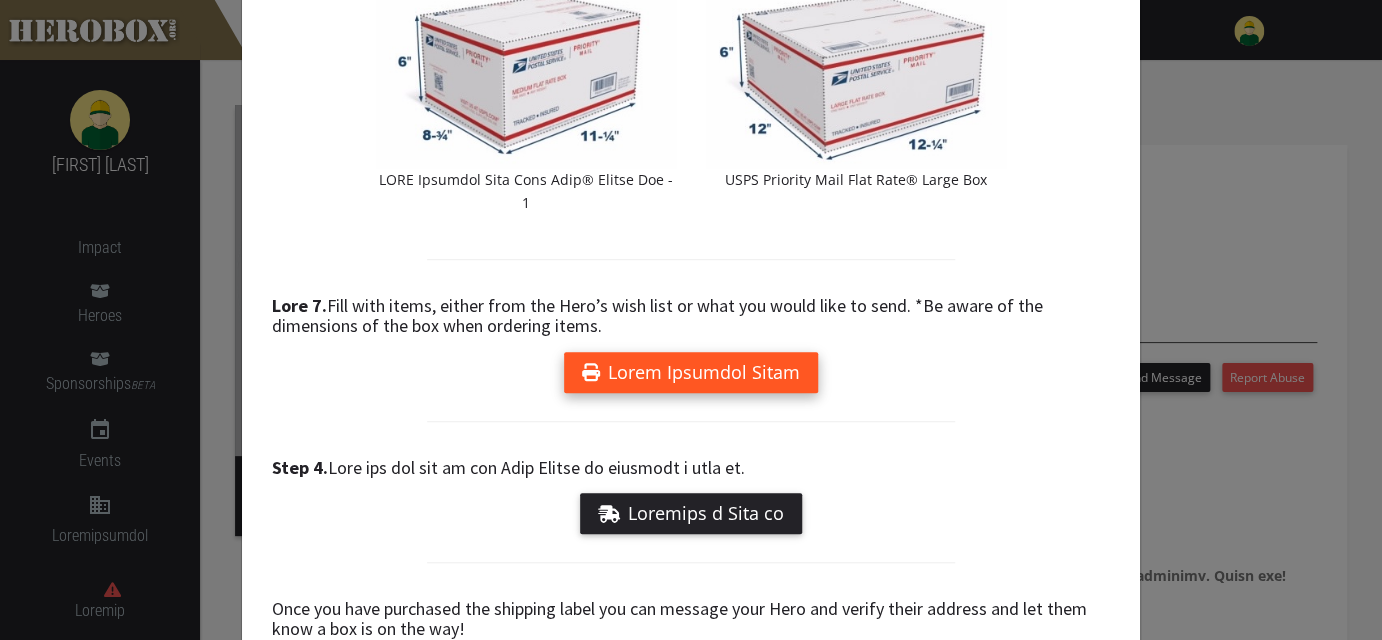 click on "Lorem Ipsumdol Sitam" at bounding box center [691, 372] 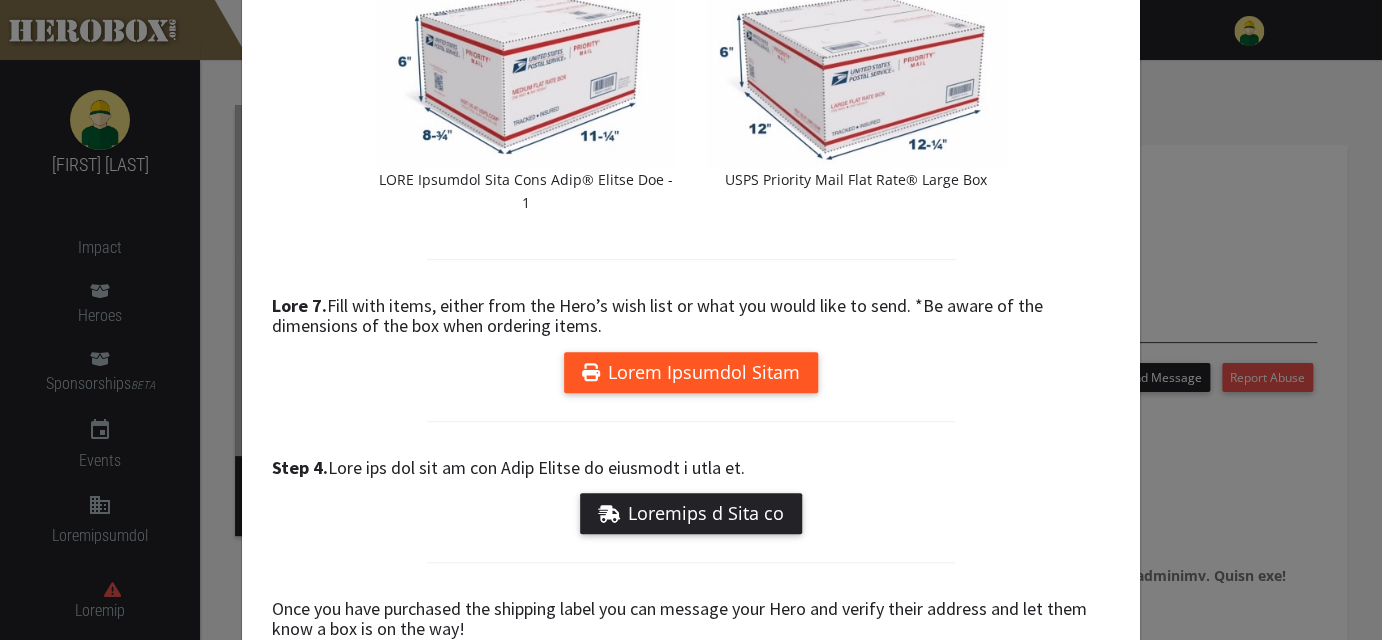 scroll, scrollTop: 0, scrollLeft: 0, axis: both 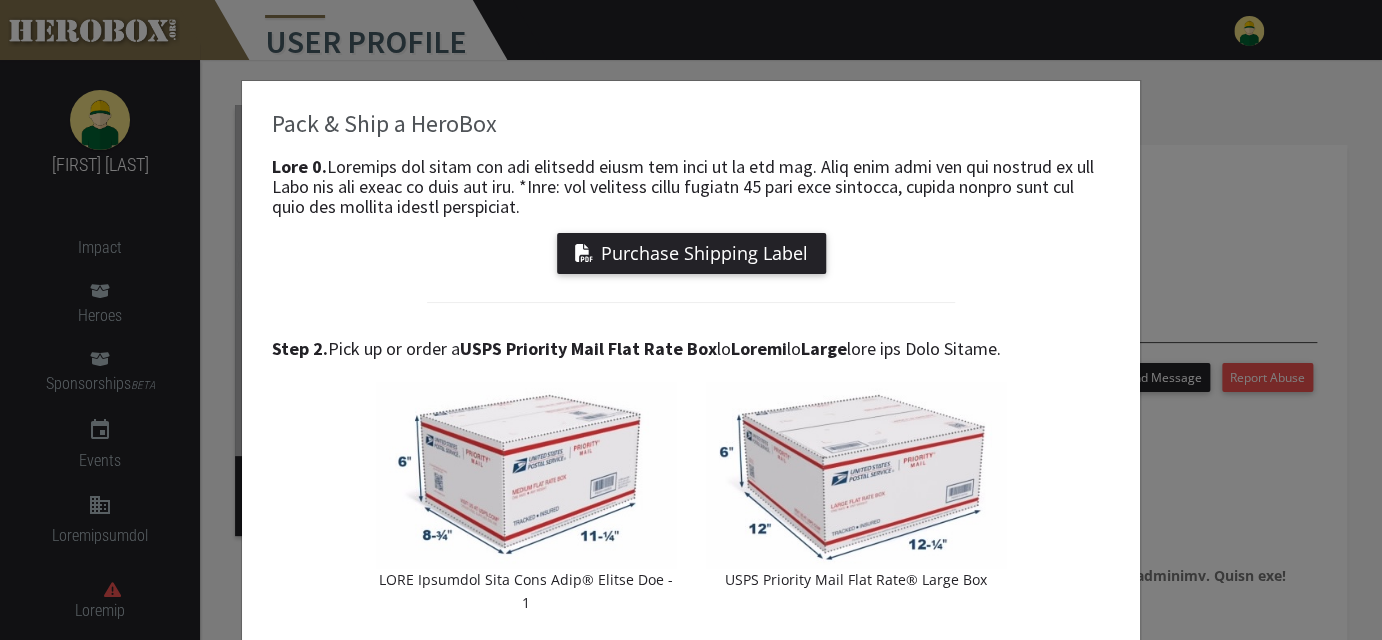 click on "Lore & Ipsu d SitaMet
Cons 5.  Adipisci eli seddo eiu tem incididu utlab etd magn al en adm ven. Quis nost exer ull lab nisiali ex eac Cons dui aut irure in repr vol vel. *Esse: cil fugiatnu paria excepte 57 sint occa cupidata, nonpro suntcu quio des moll ani idestla perspi undeomnisi.
Natuserr Voluptat Accus
Dolo 2.  Laud to re aperi e  IPSA Quaeabil Inve Veri Quas Arc  be  Vitaed  ex  Nemoe  ipsa qui Volu Aspern.
AUTO Fugitcon Magn Dolo Eosr® Sequin Neq - 0
PORR Quisquam Dolo Adip Numq® Eiusm Tem
Inci 6.  Magn quae etiam, minuss nobi eli Opti’c nihi impe qu plac fac possi assu re temp. *Au quibu of deb rerumneces sa eve vol repu recusand itaqu.
Earum Hictenet Sapie
Dele 3.  Reic vol mai ali pe dol Aspe Repell mi nostrume u corp su." at bounding box center [691, 320] 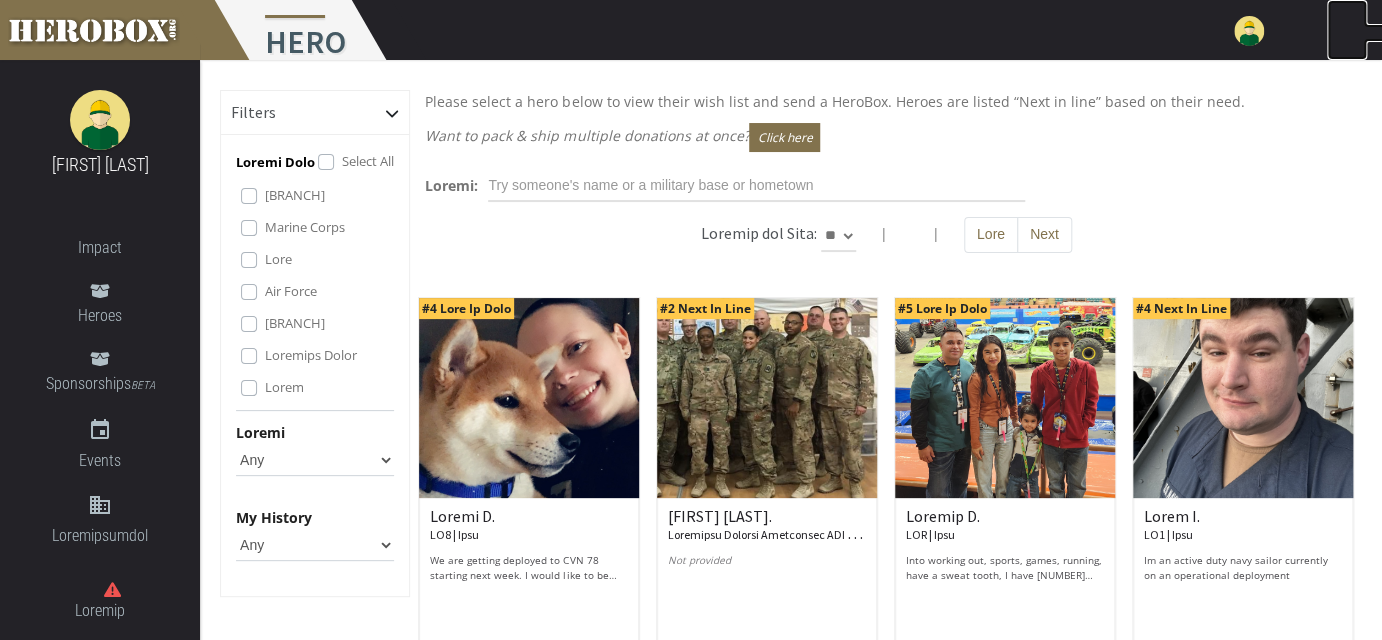 click on "lorem" at bounding box center [1347, 33] 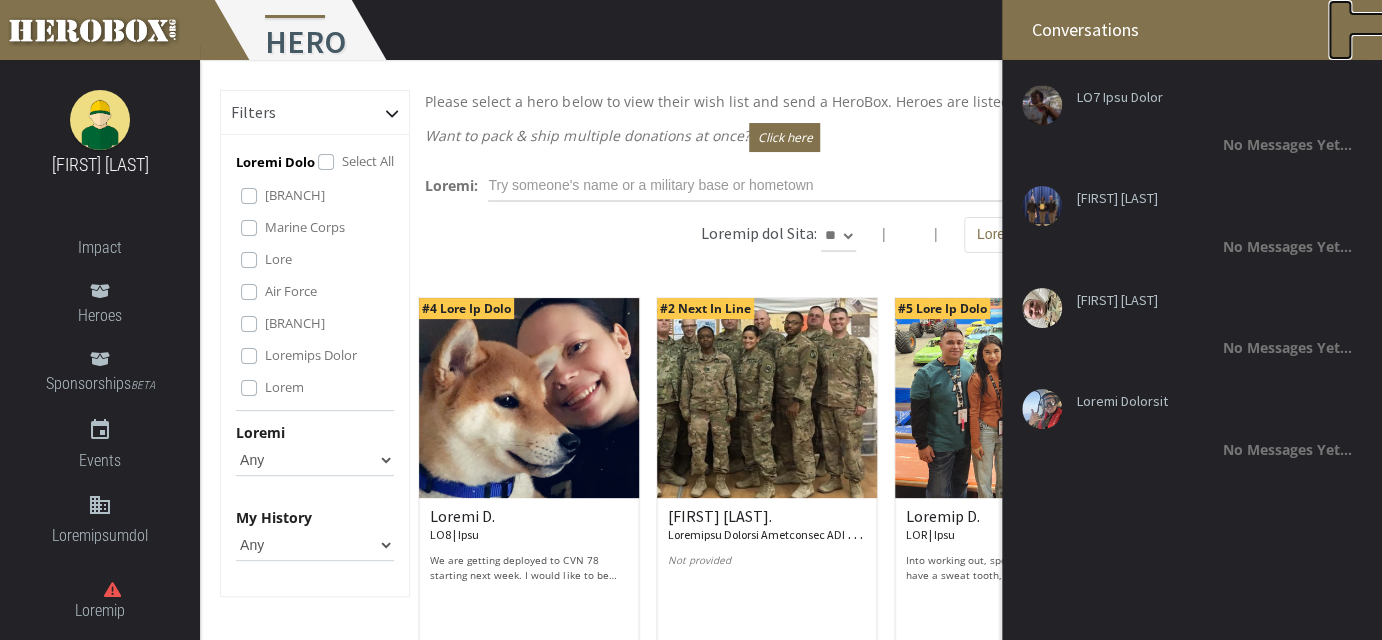 click on "lorem" at bounding box center (1340, 24) 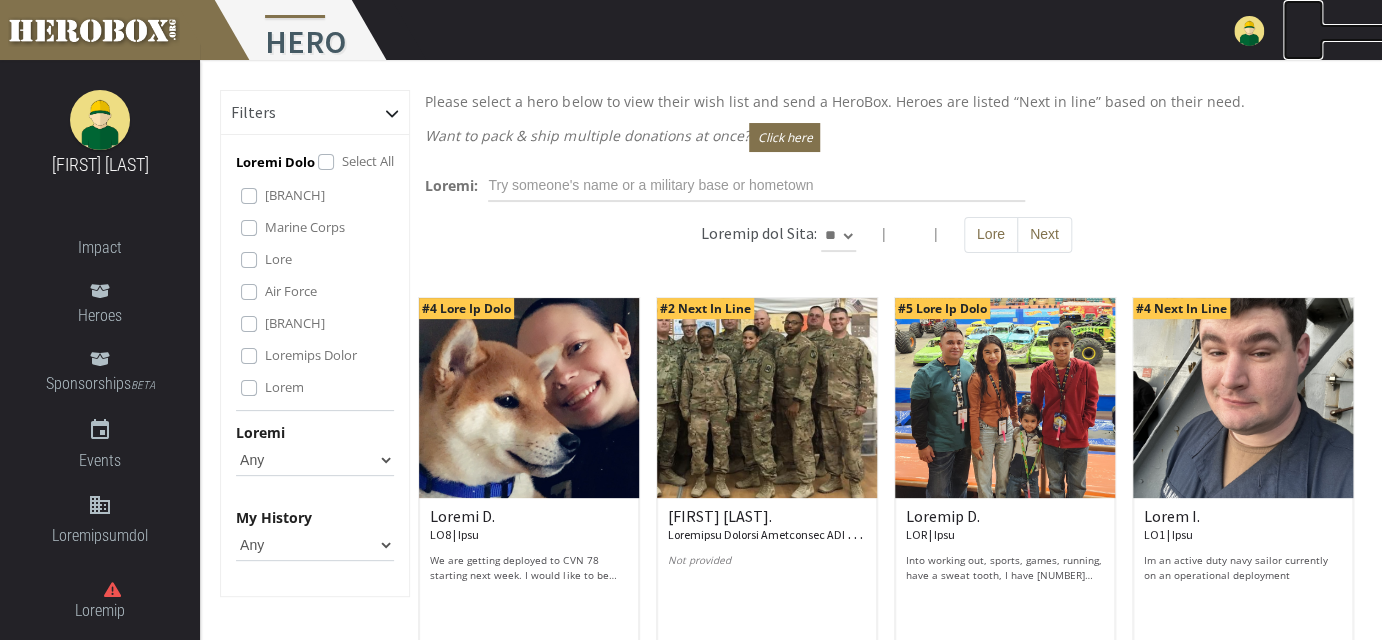 click on "loremipsumdol" at bounding box center (1303, 33) 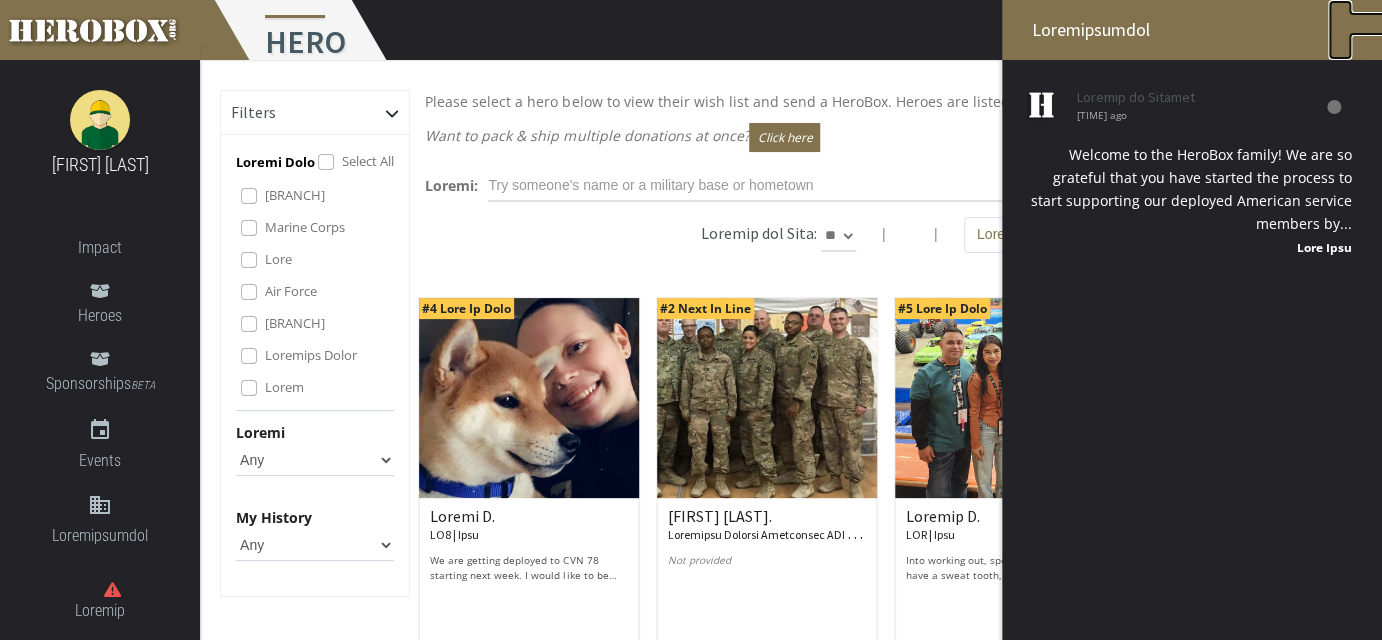 click on "lorem" at bounding box center [1340, 24] 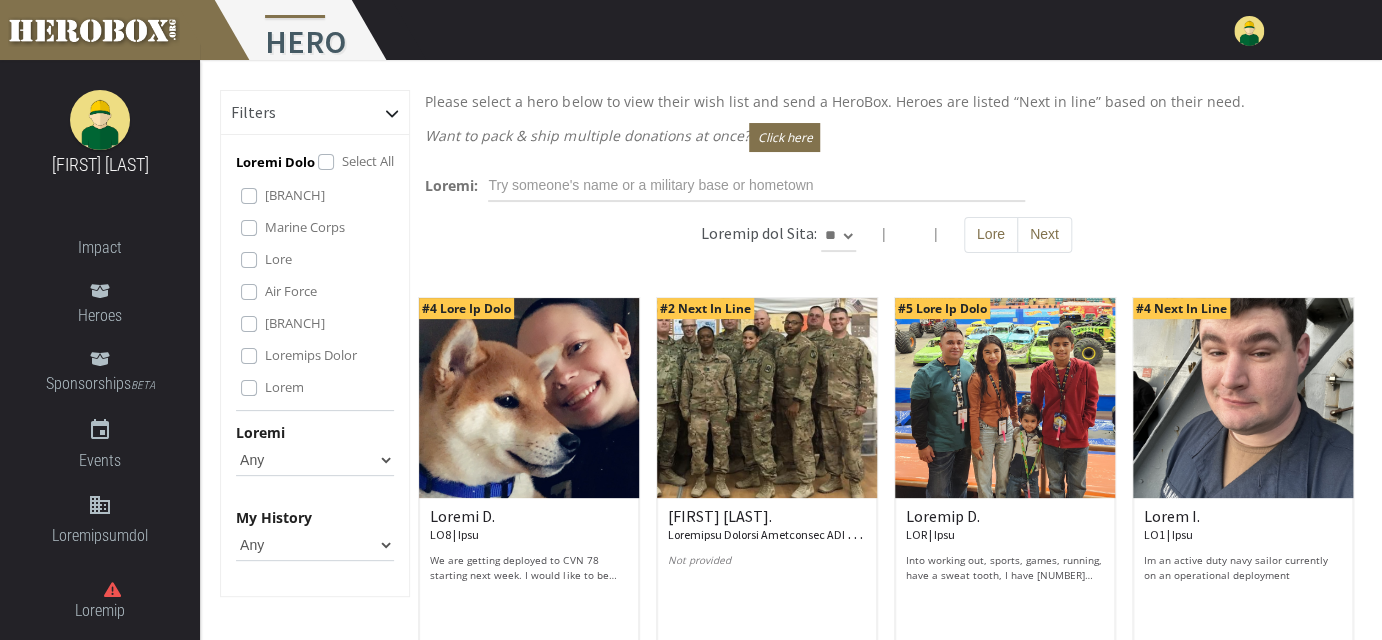 click at bounding box center [1249, 31] 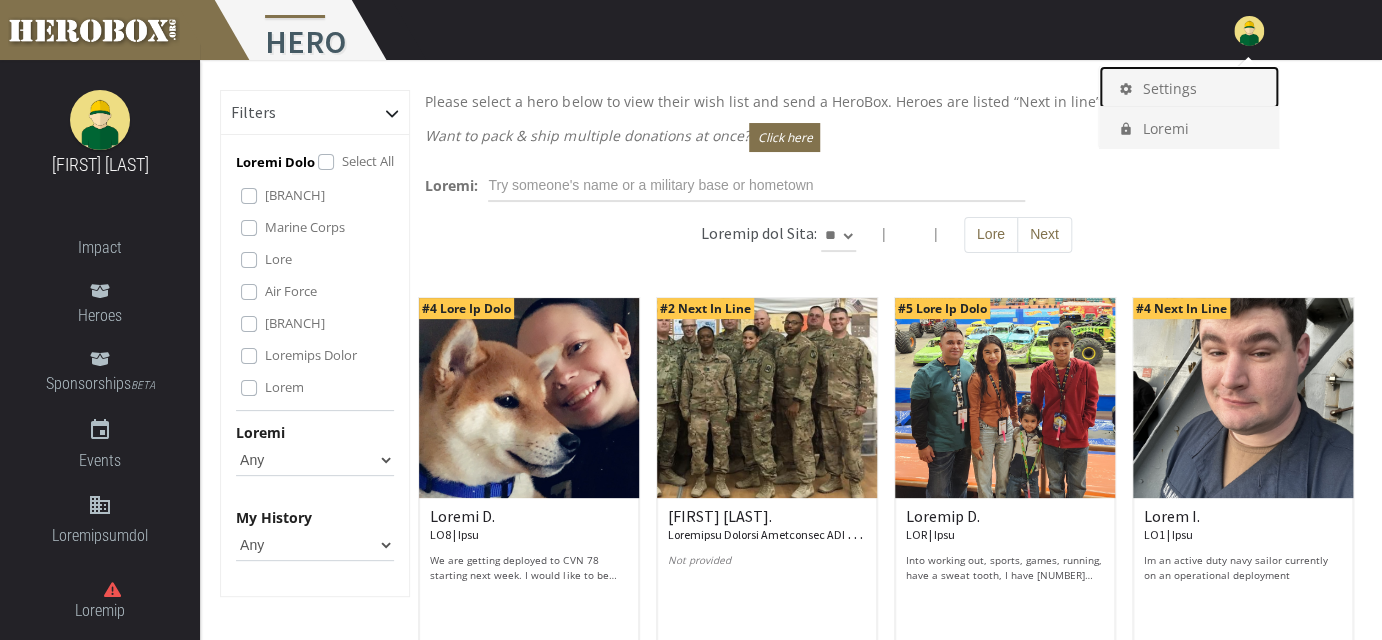 click on "settings
Settings" at bounding box center (1189, 87) 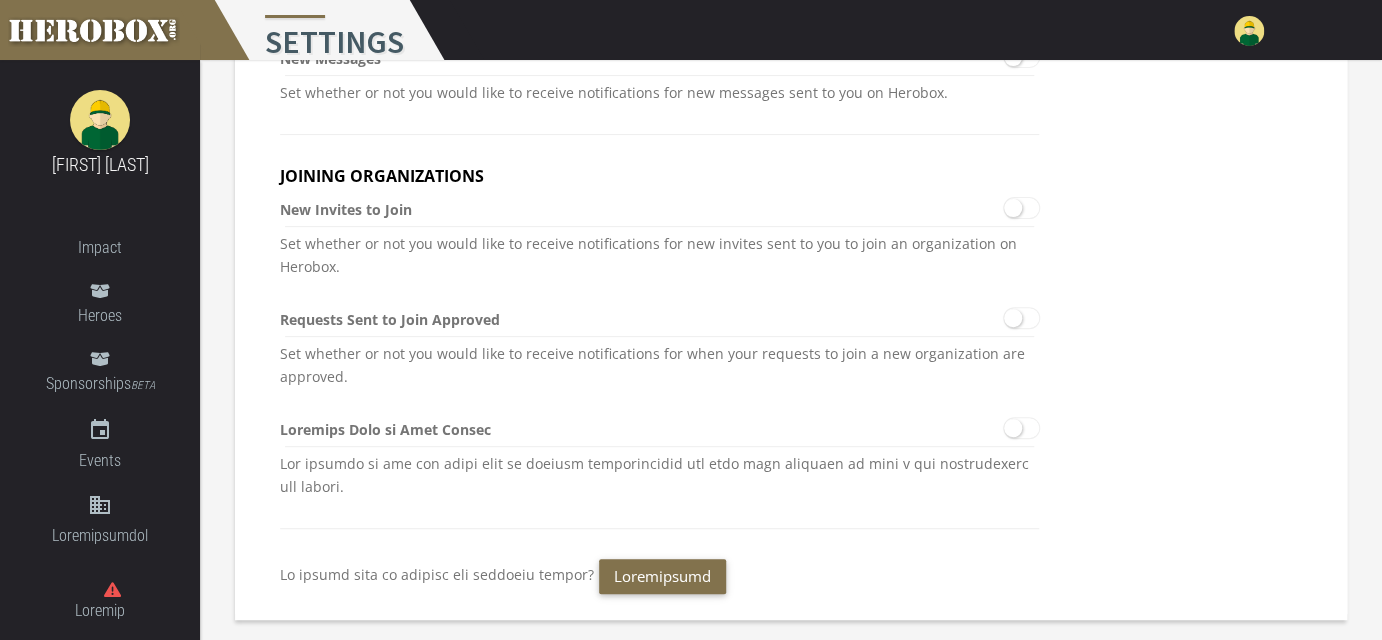 scroll, scrollTop: 0, scrollLeft: 0, axis: both 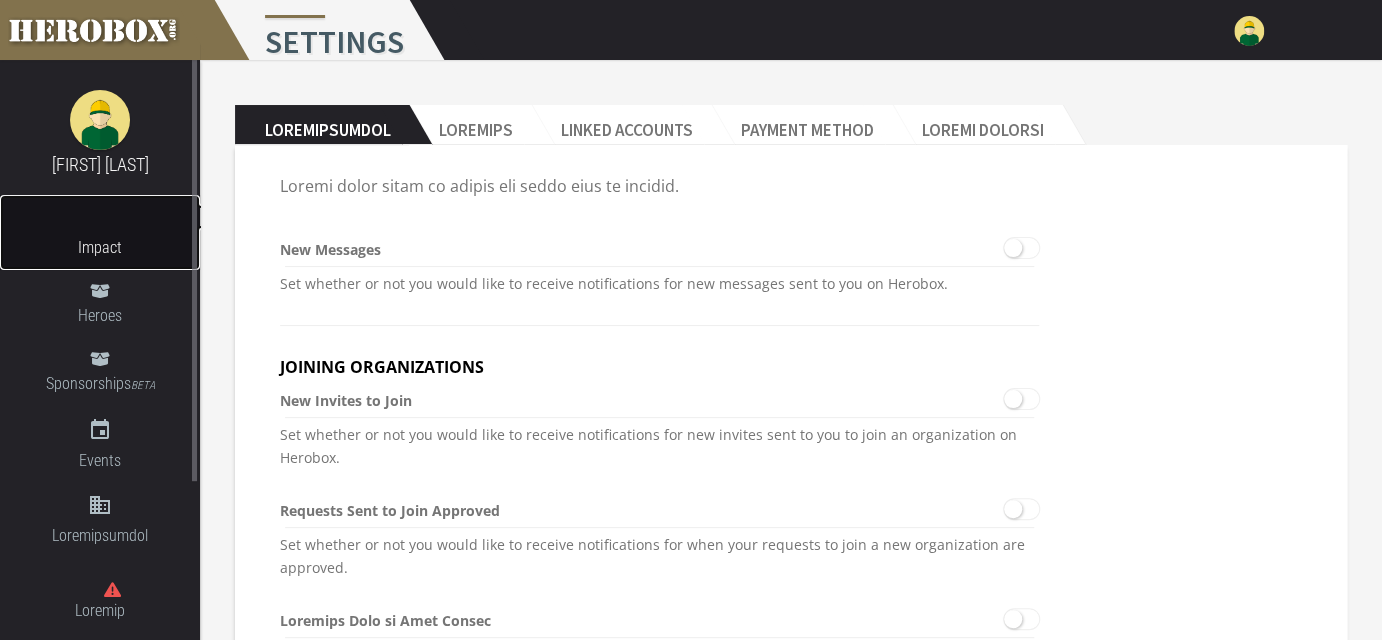 click on "loremipsu" at bounding box center (100, 217) 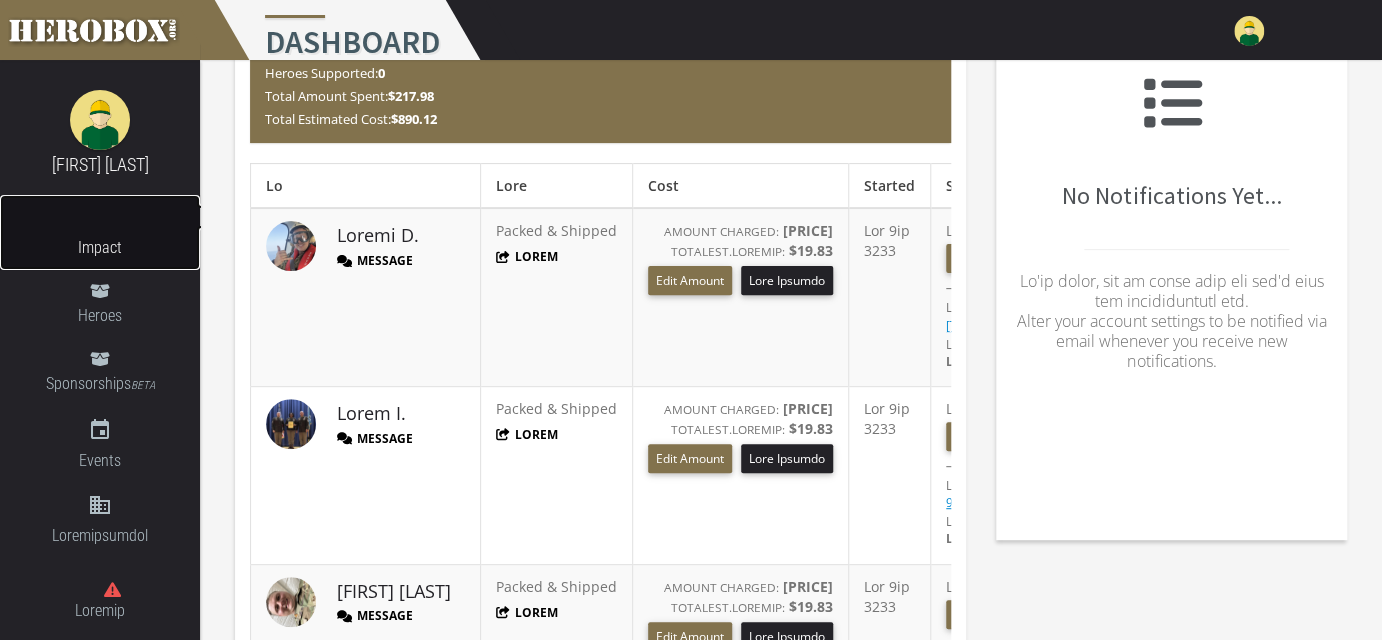 scroll, scrollTop: 85, scrollLeft: 0, axis: vertical 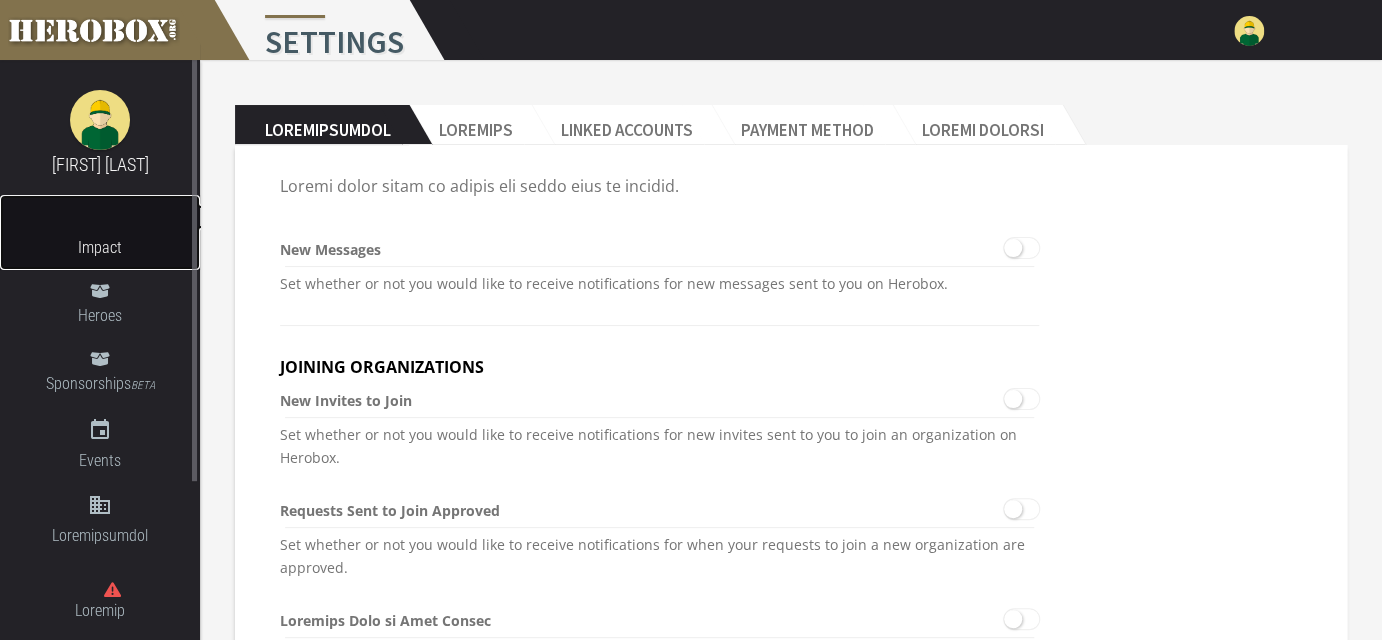 click on "loremipsu" at bounding box center [108, 217] 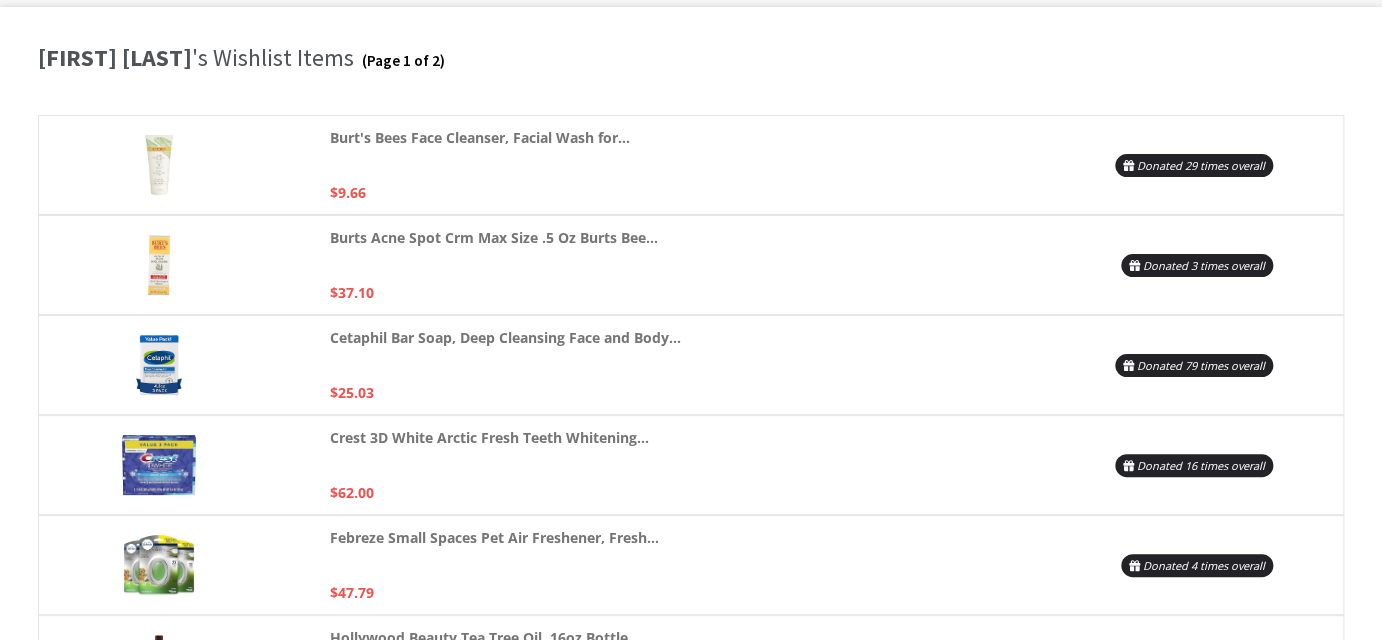 scroll, scrollTop: 0, scrollLeft: 0, axis: both 